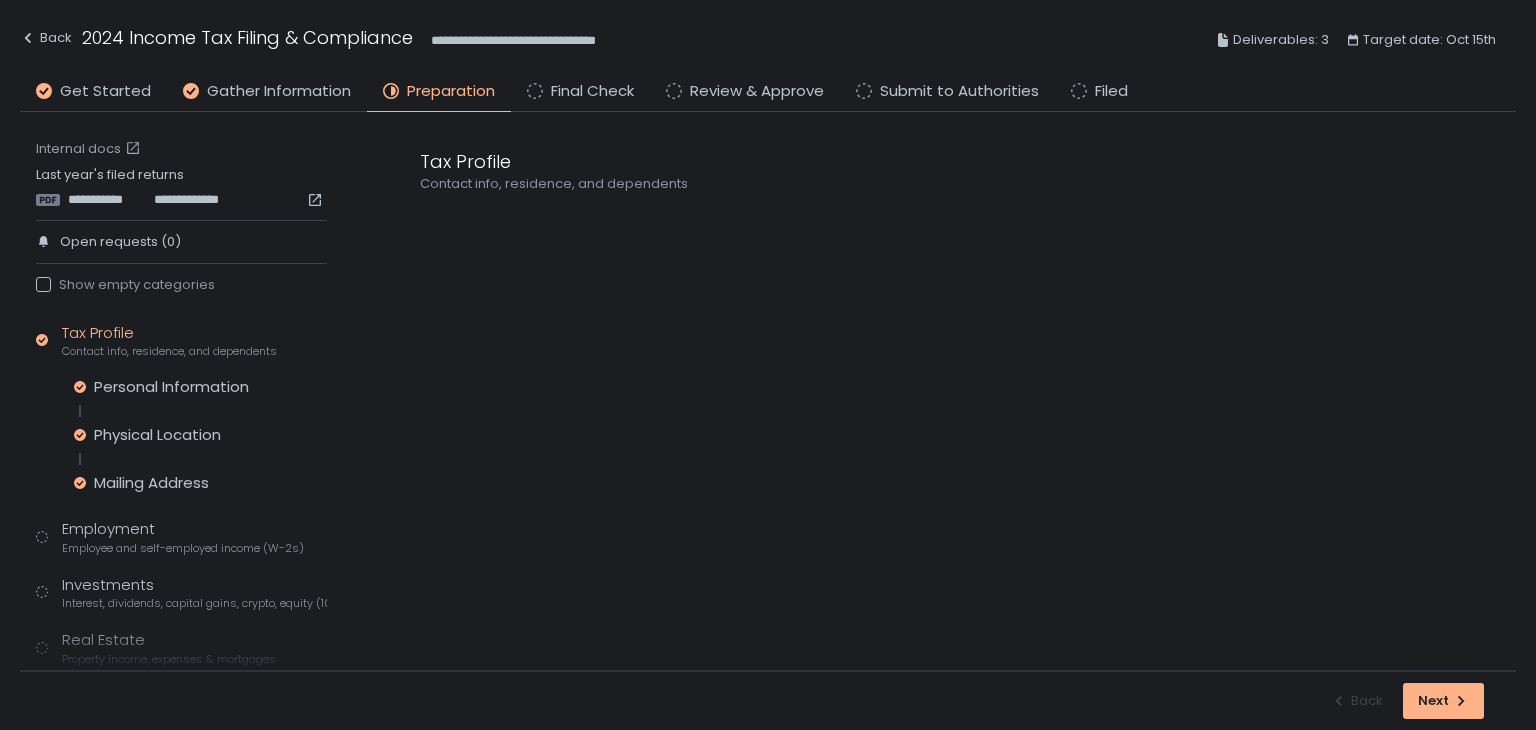scroll, scrollTop: 0, scrollLeft: 0, axis: both 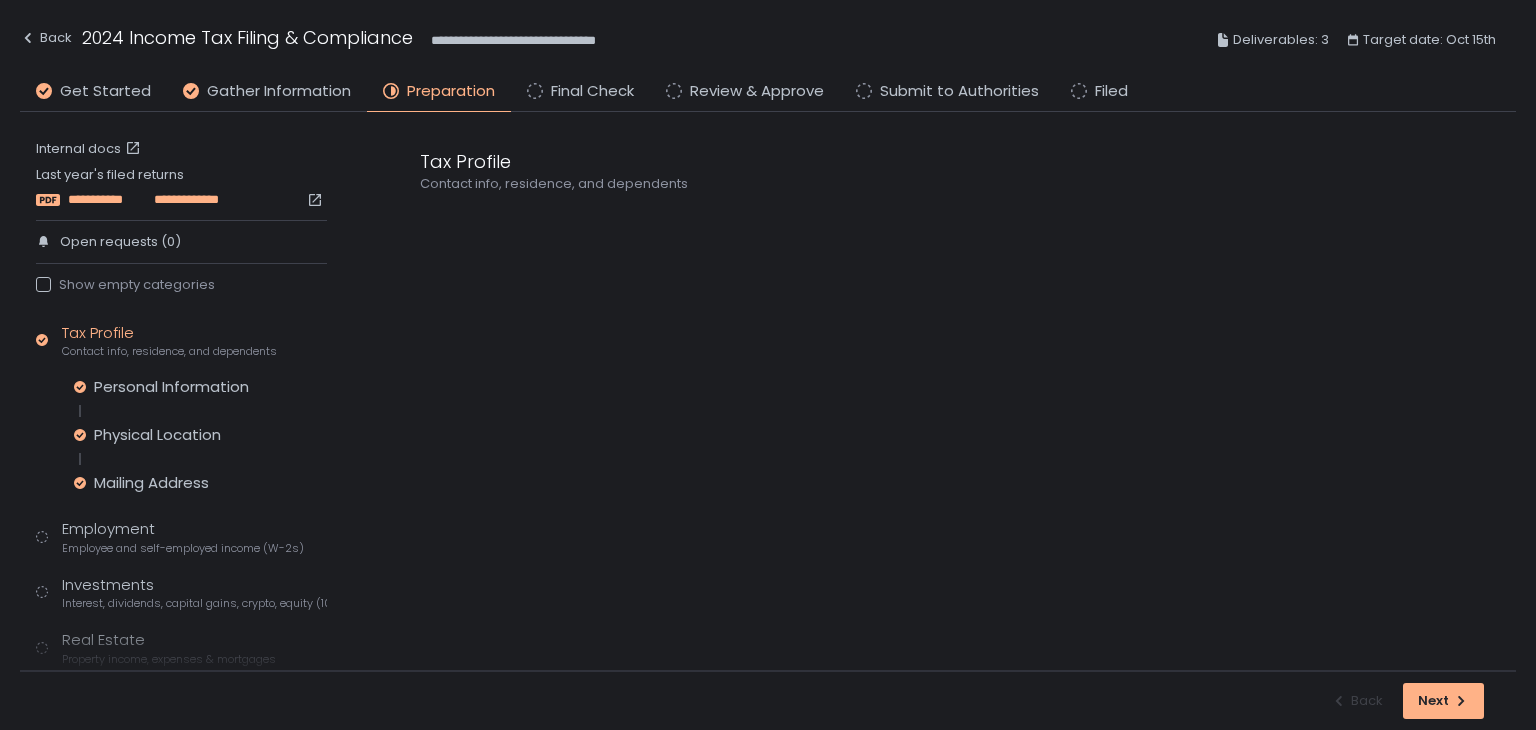 click on "**********" at bounding box center (109, 200) 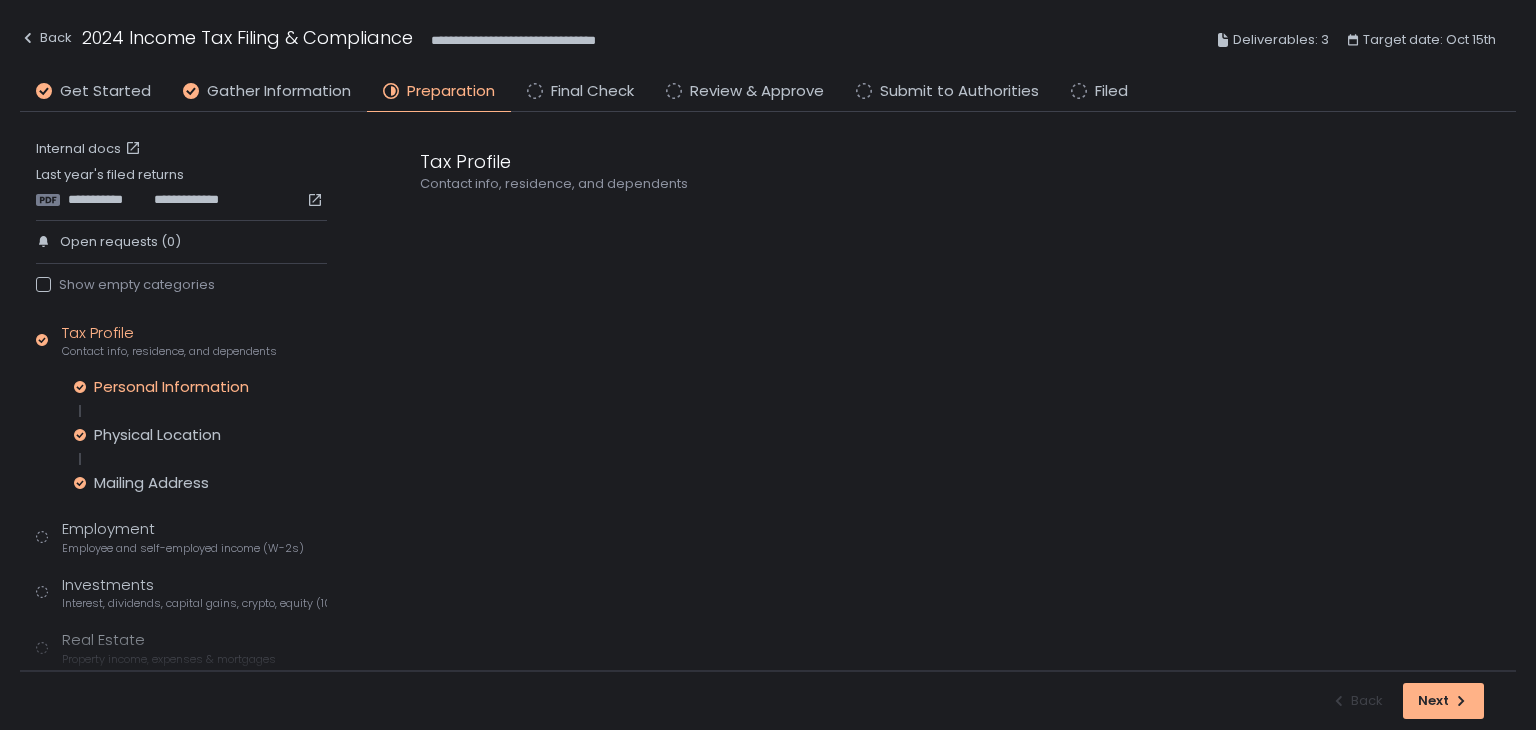 click on "Personal Information" 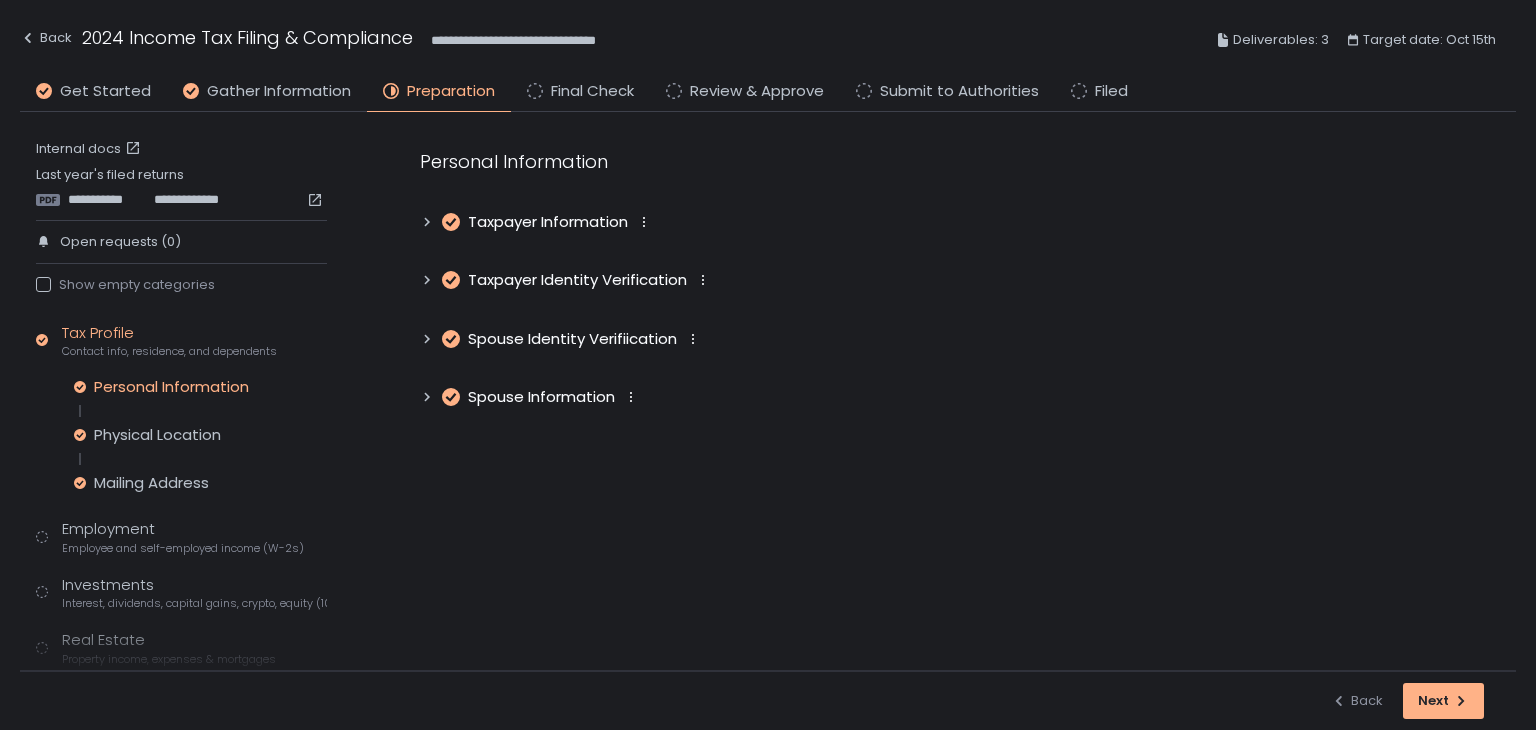 click 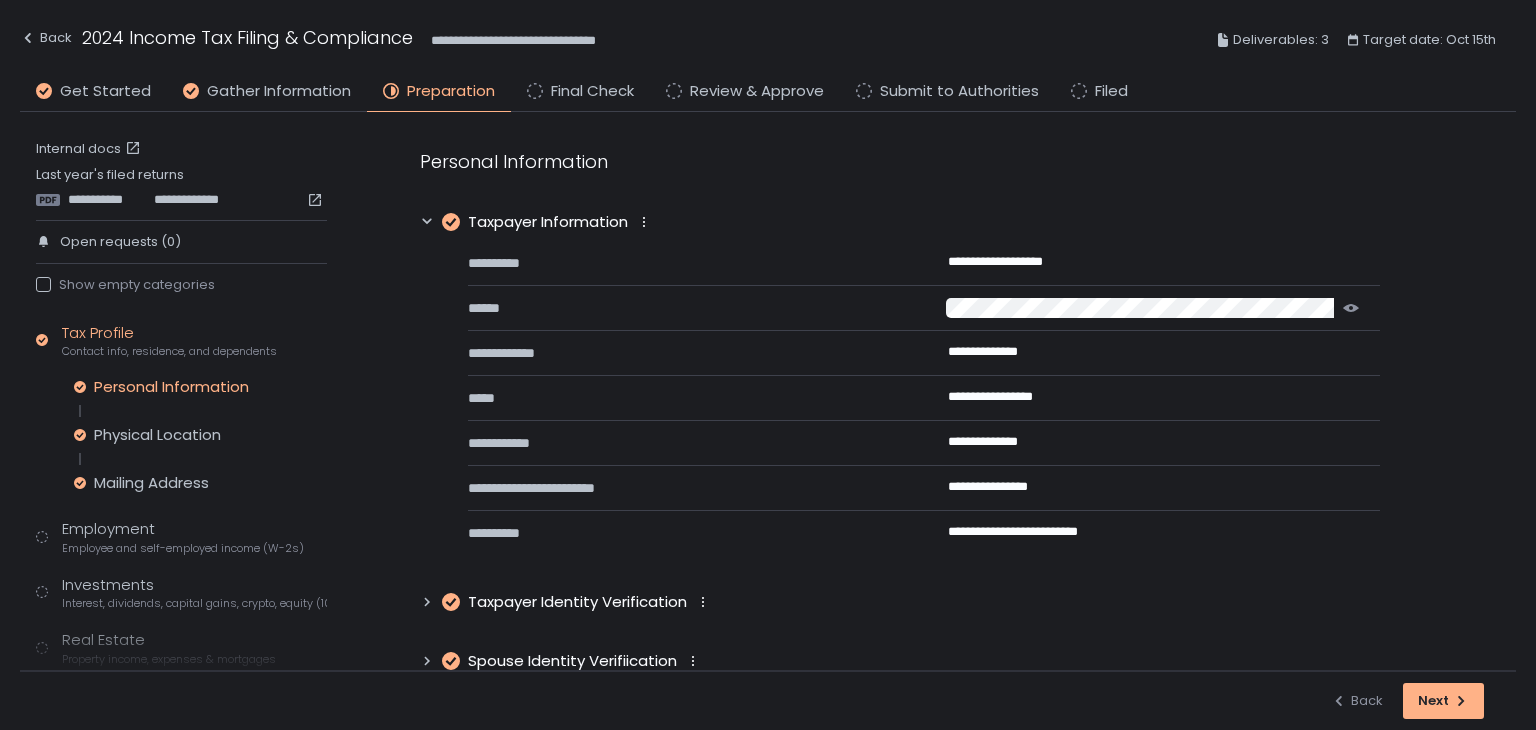 click 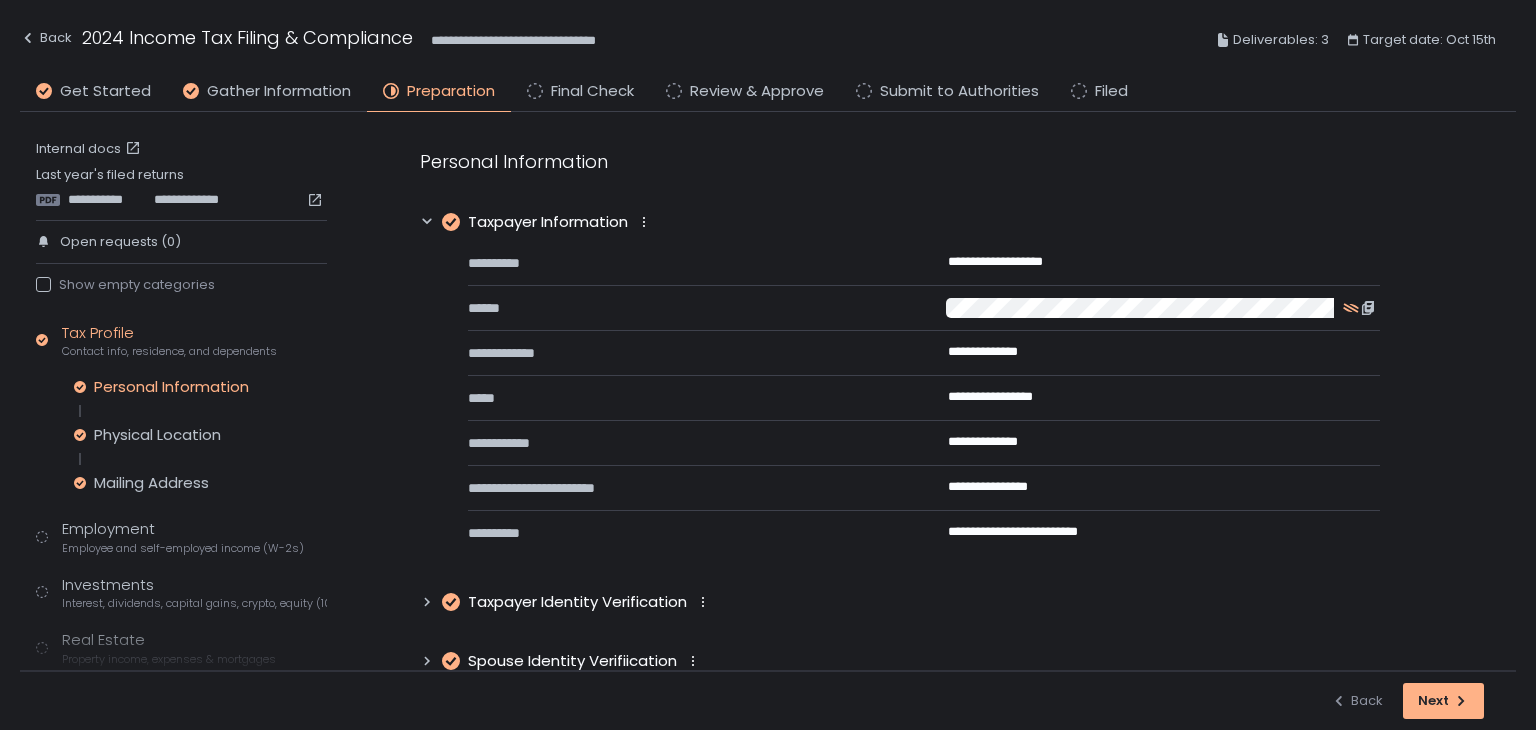 click on "**********" at bounding box center (900, 439) 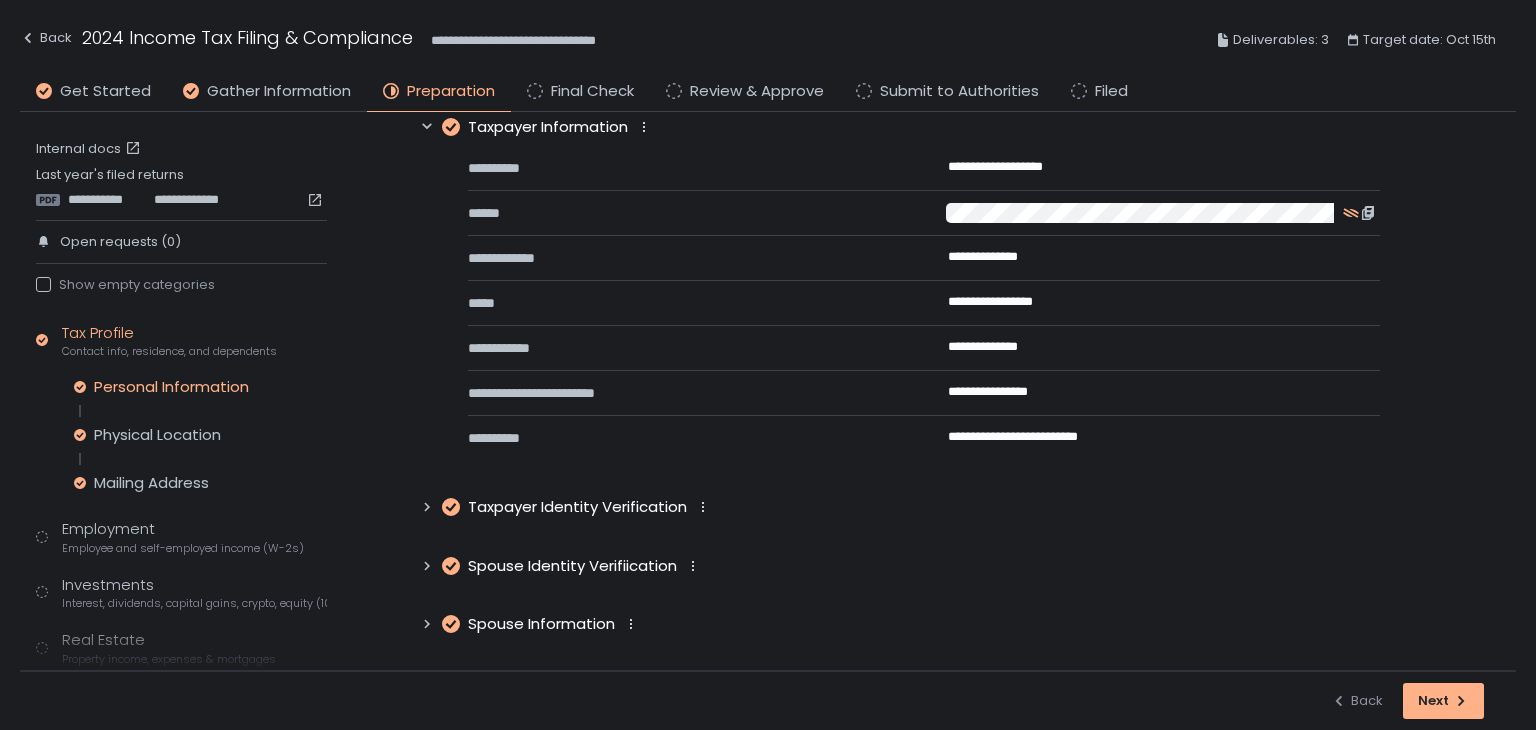 scroll, scrollTop: 0, scrollLeft: 0, axis: both 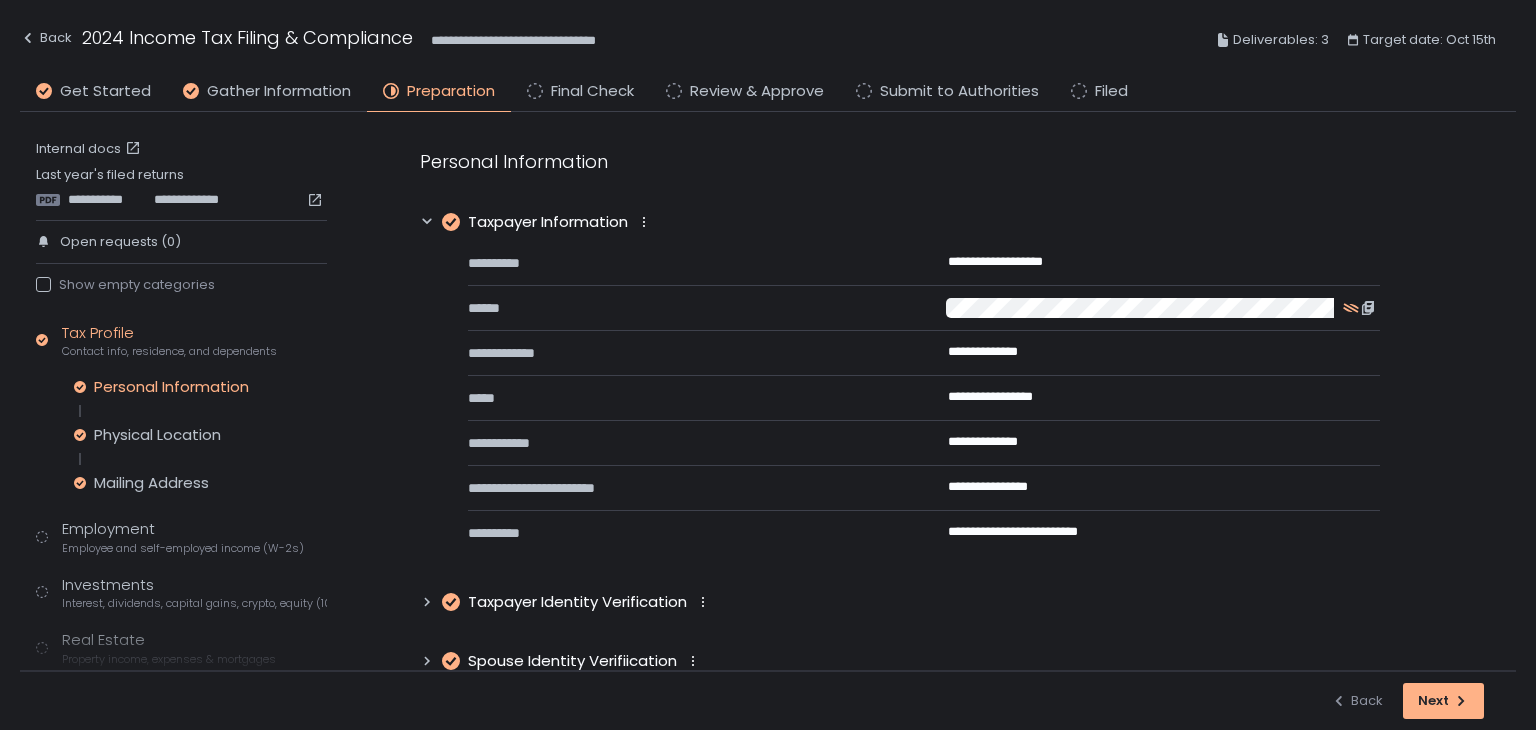 click on "Taxpayer Information" 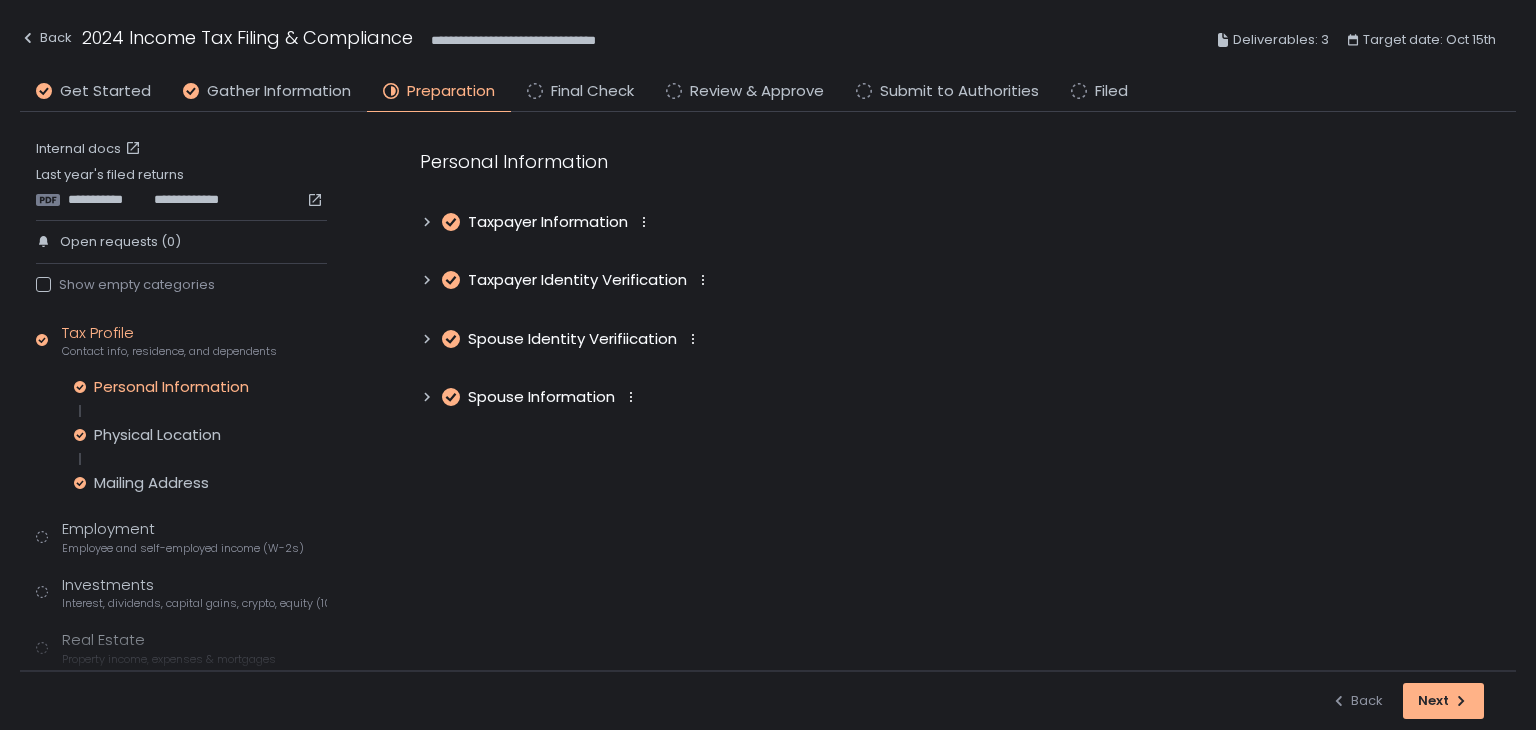 click 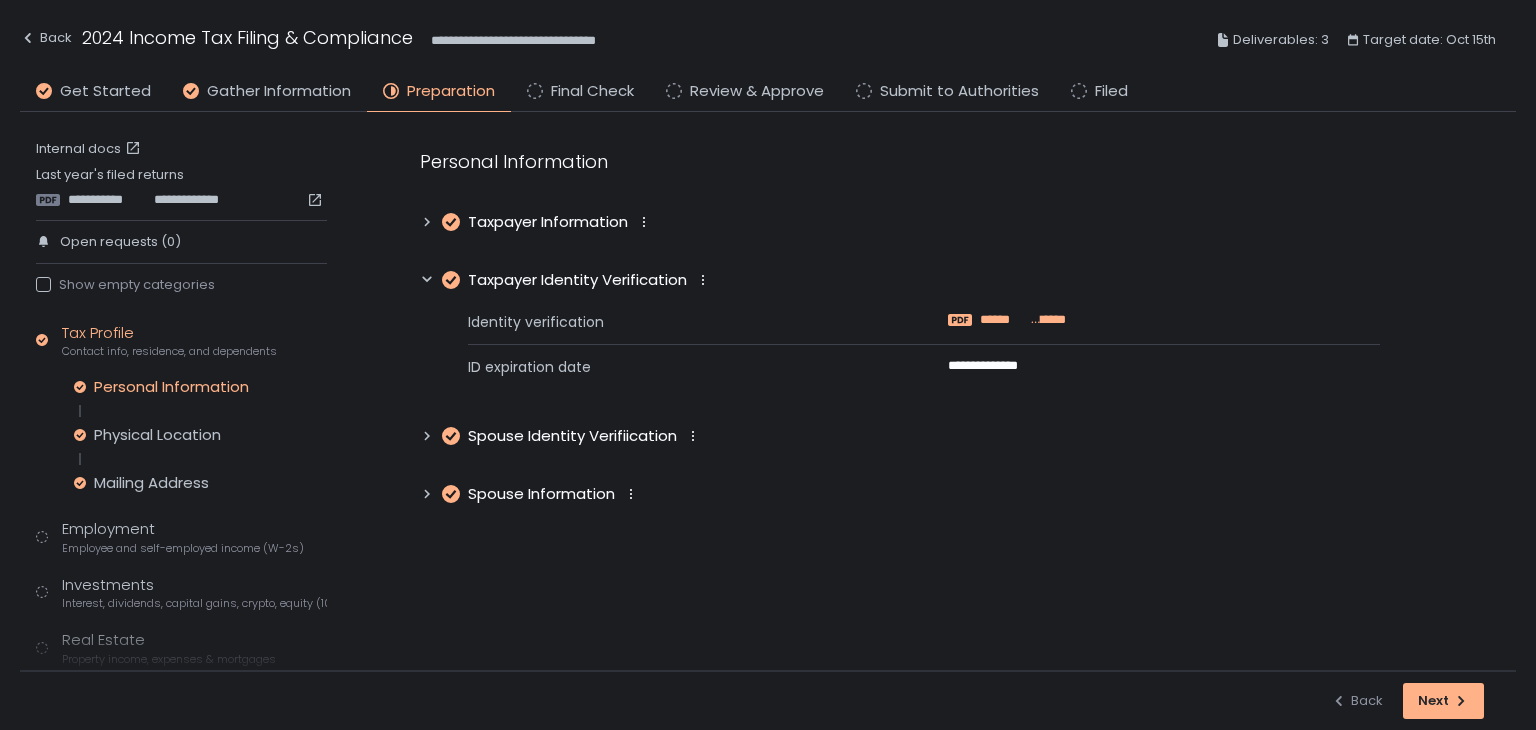 click on "********" at bounding box center [1045, 320] 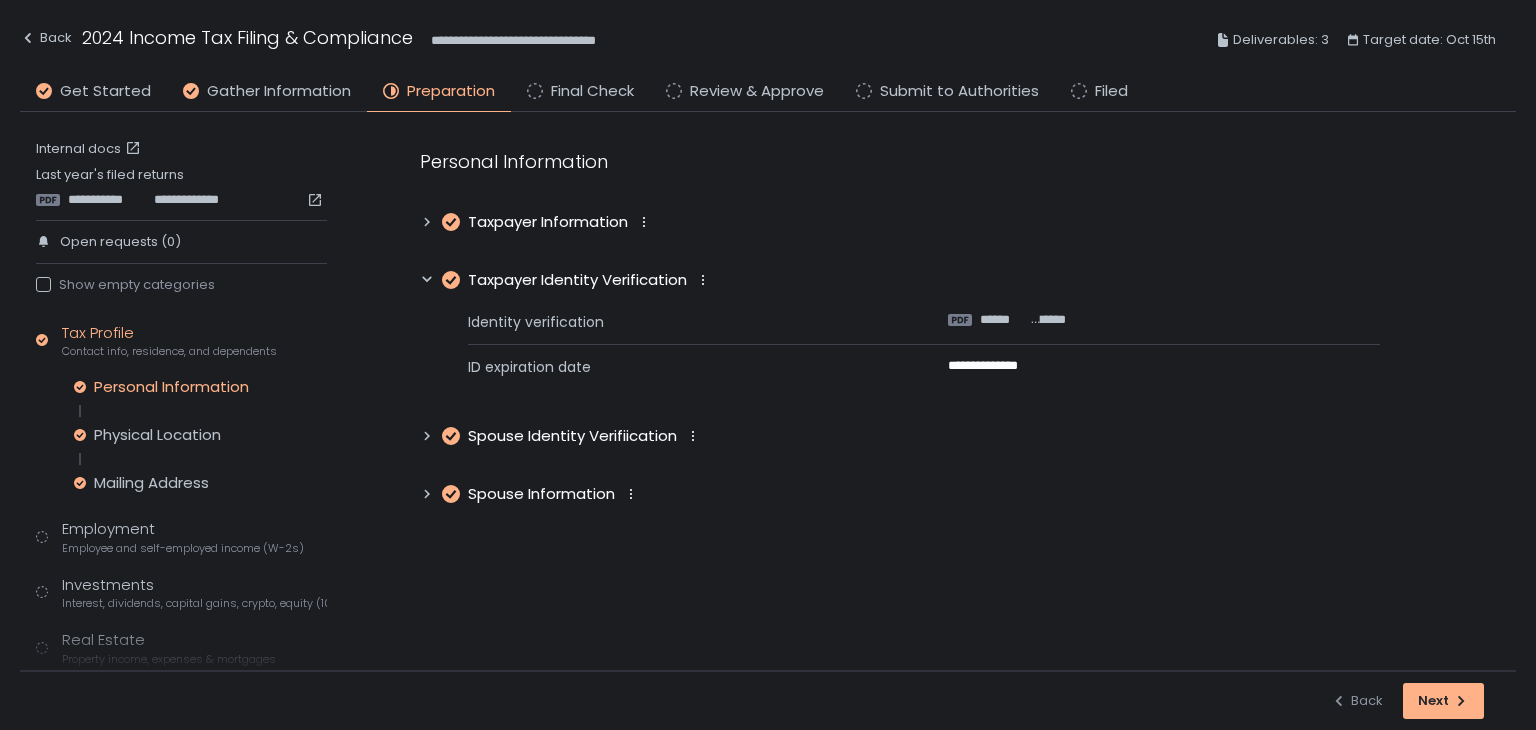 click 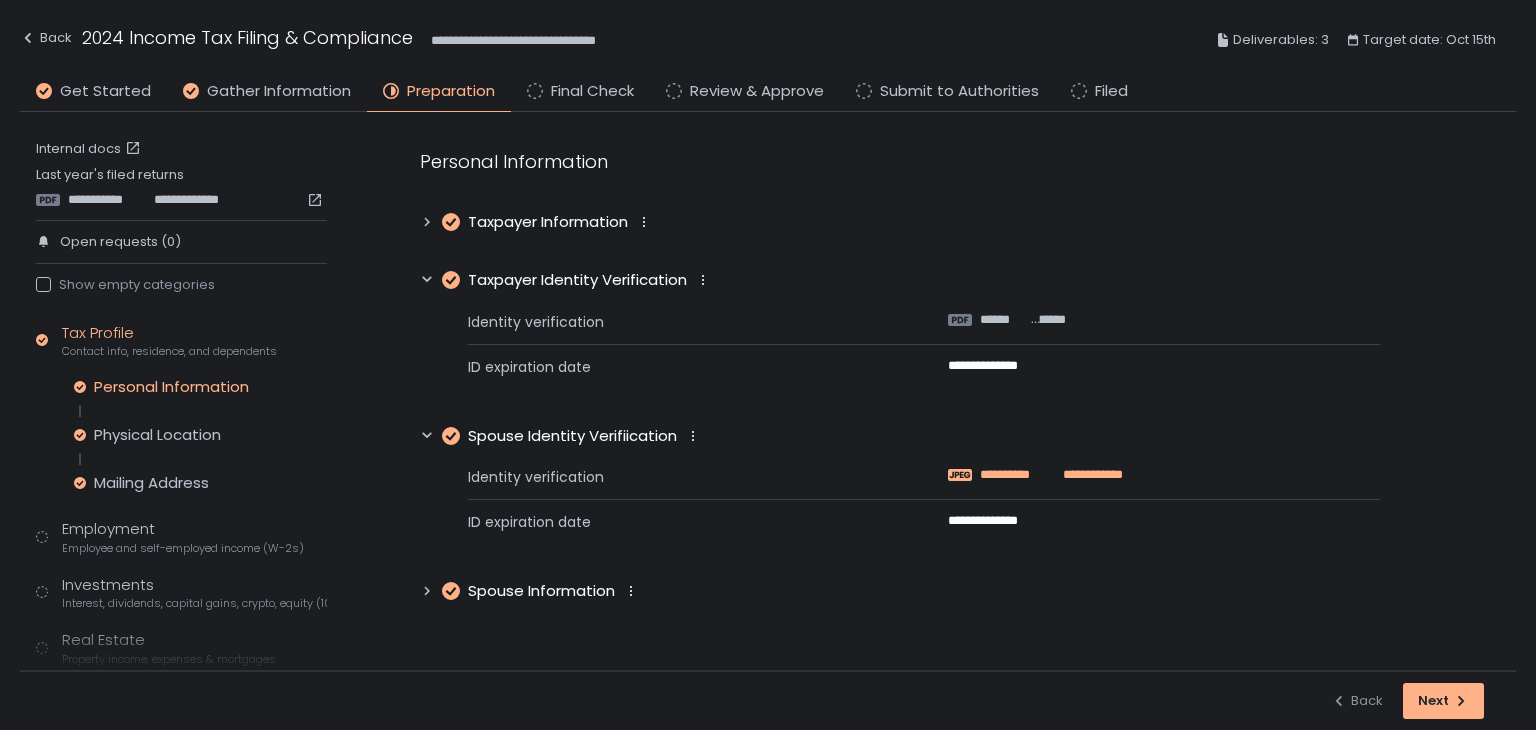 click on "**********" at bounding box center [1017, 475] 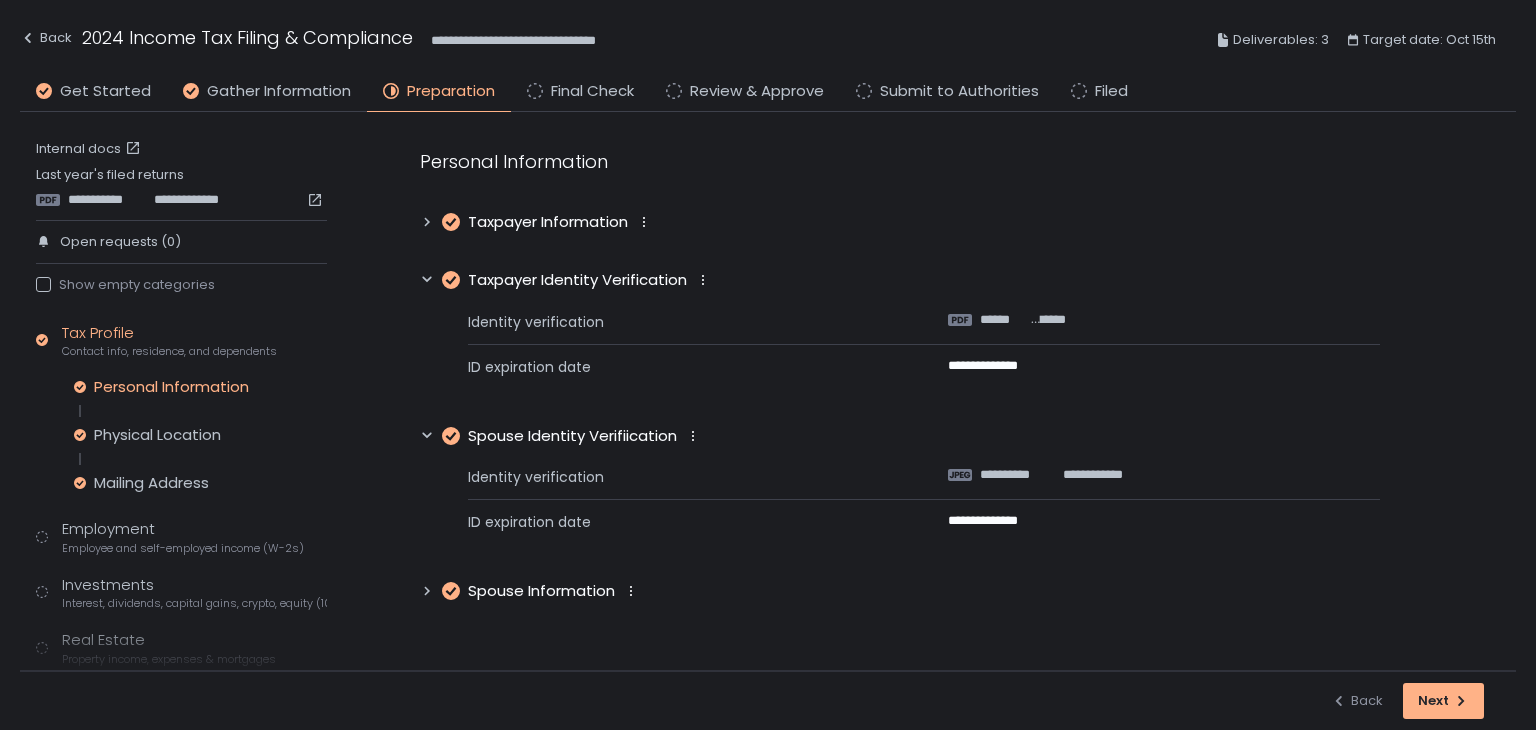 click 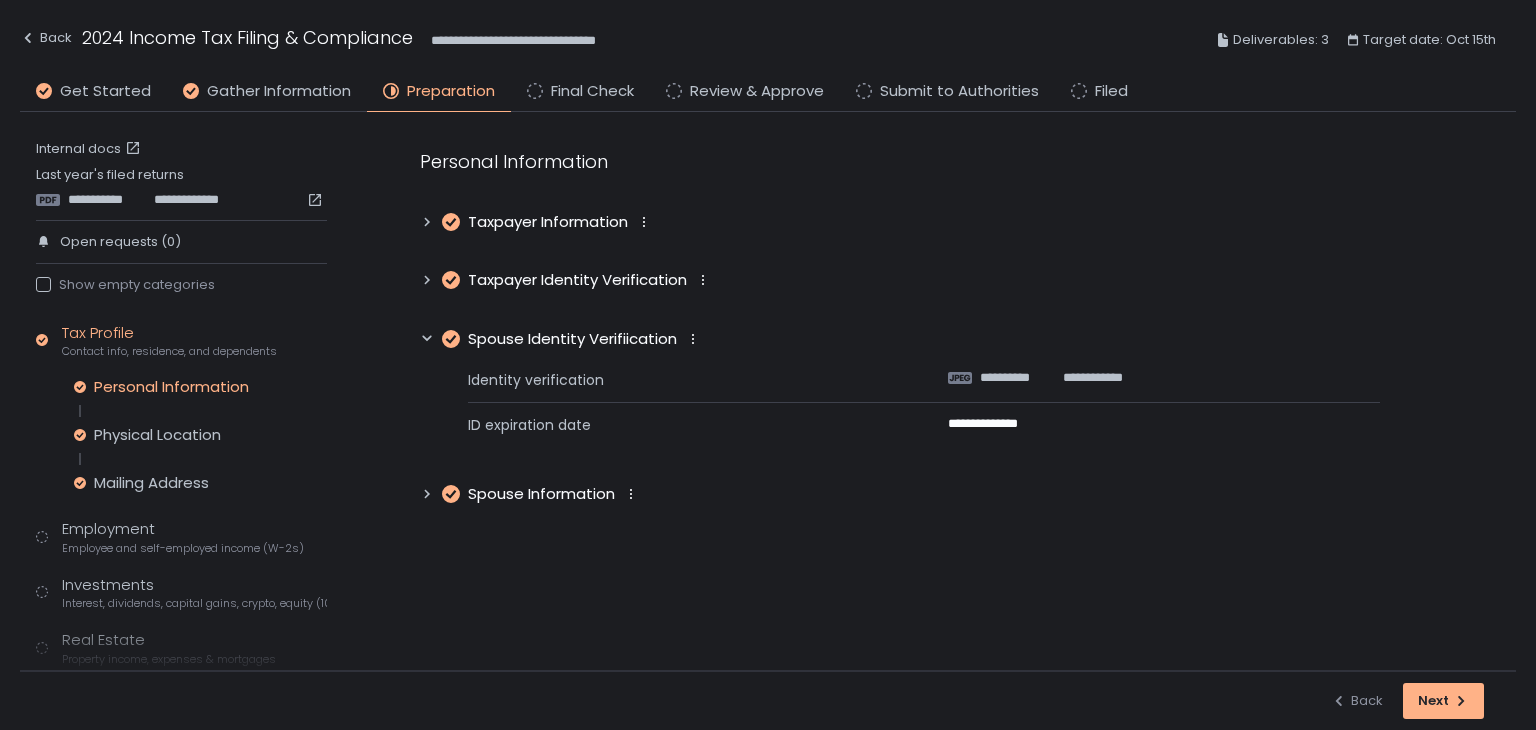 click 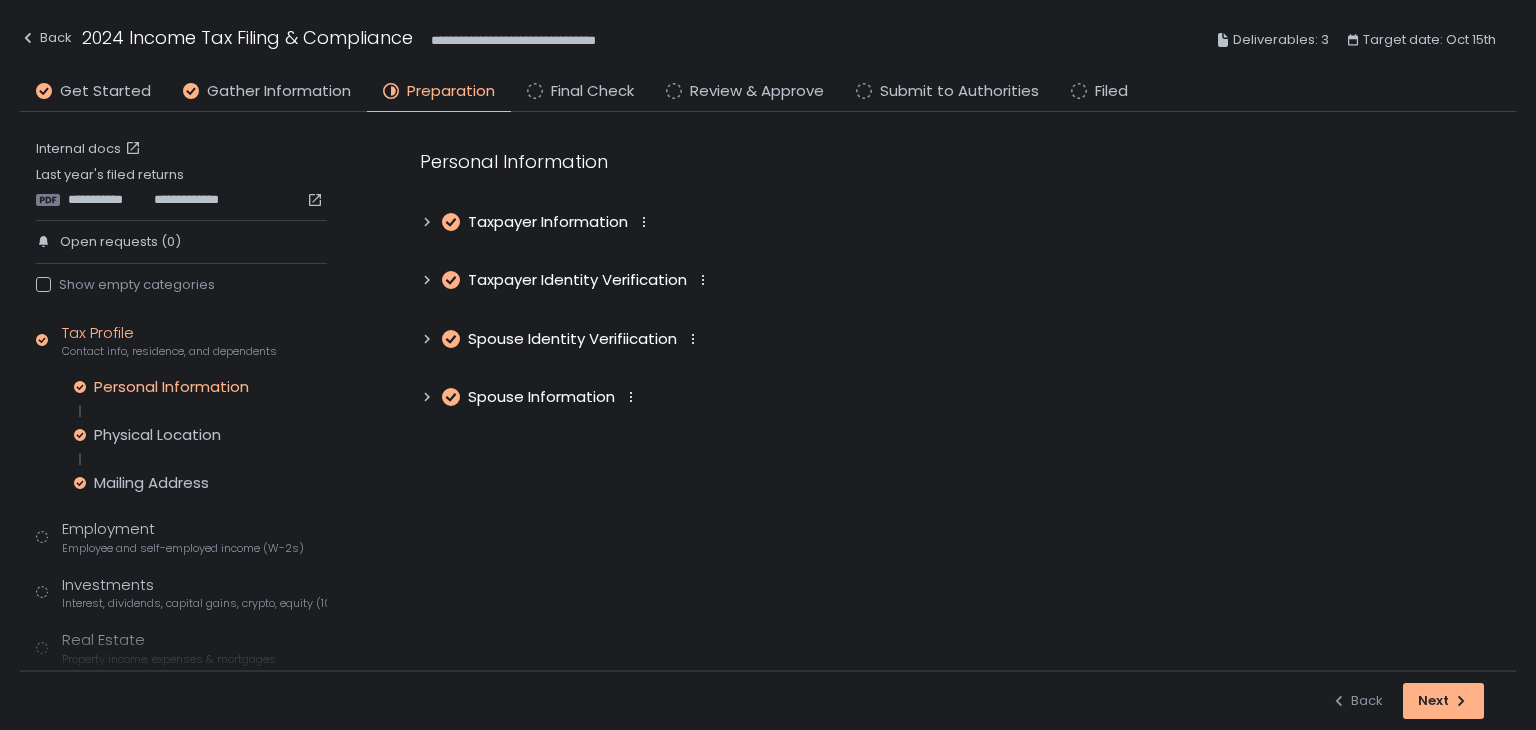 click 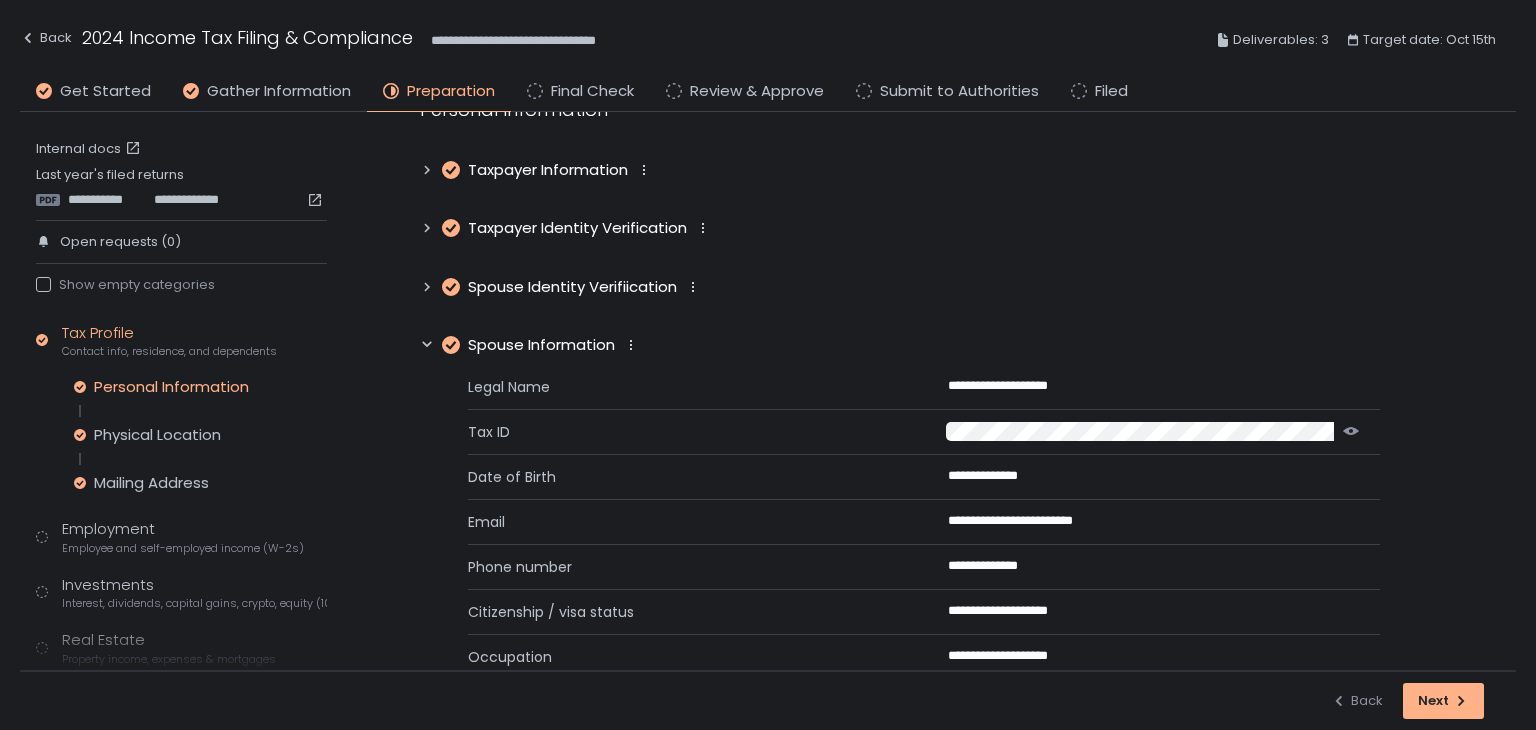 scroll, scrollTop: 95, scrollLeft: 0, axis: vertical 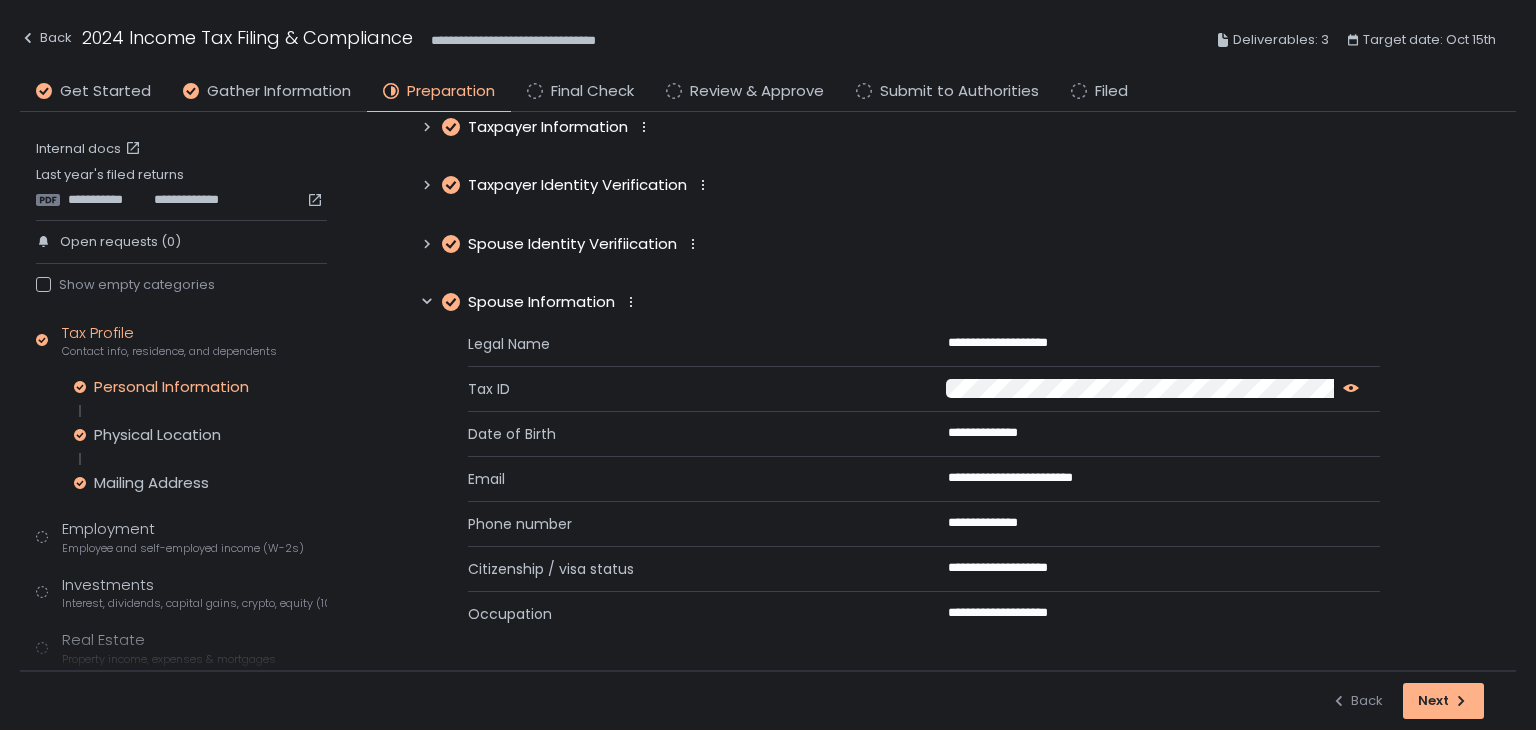 click 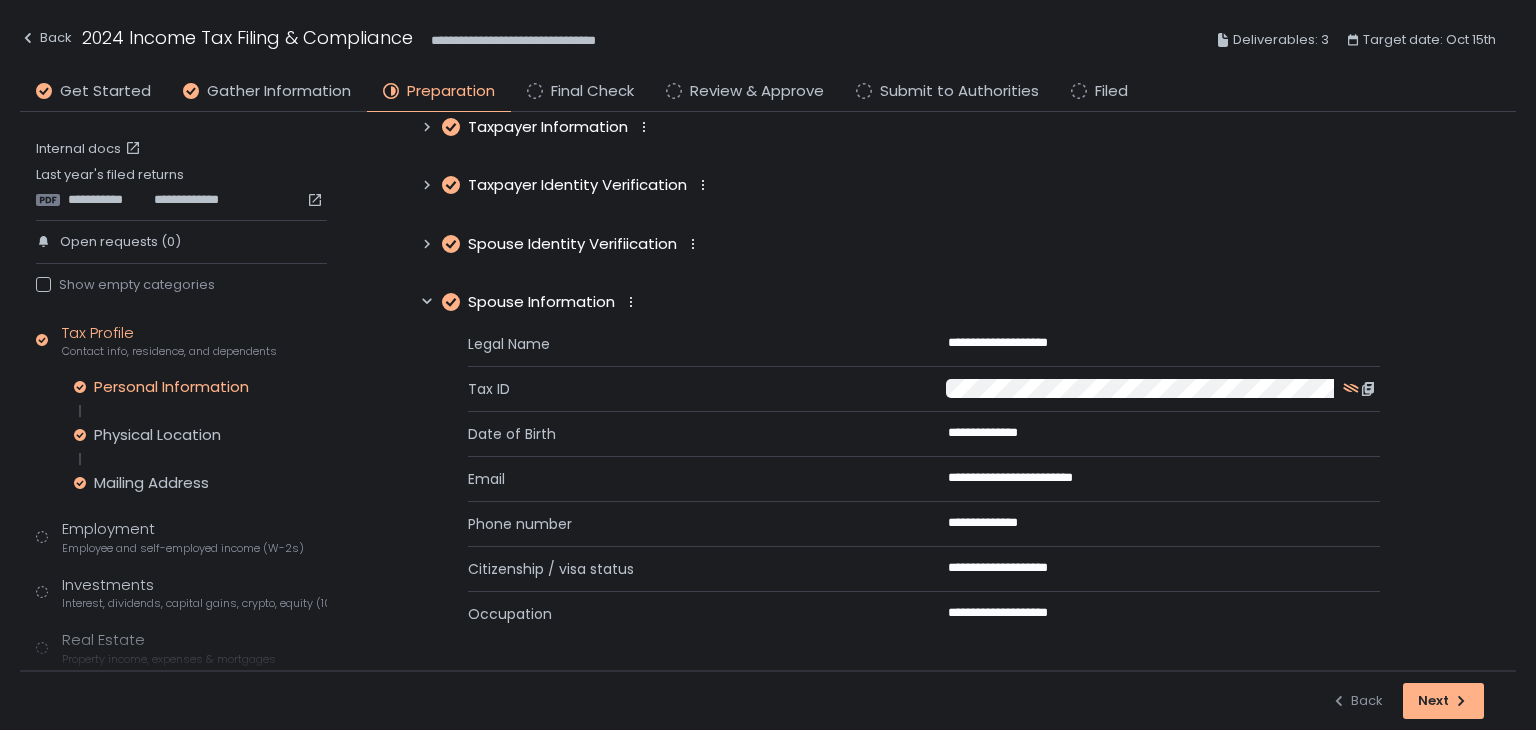 click 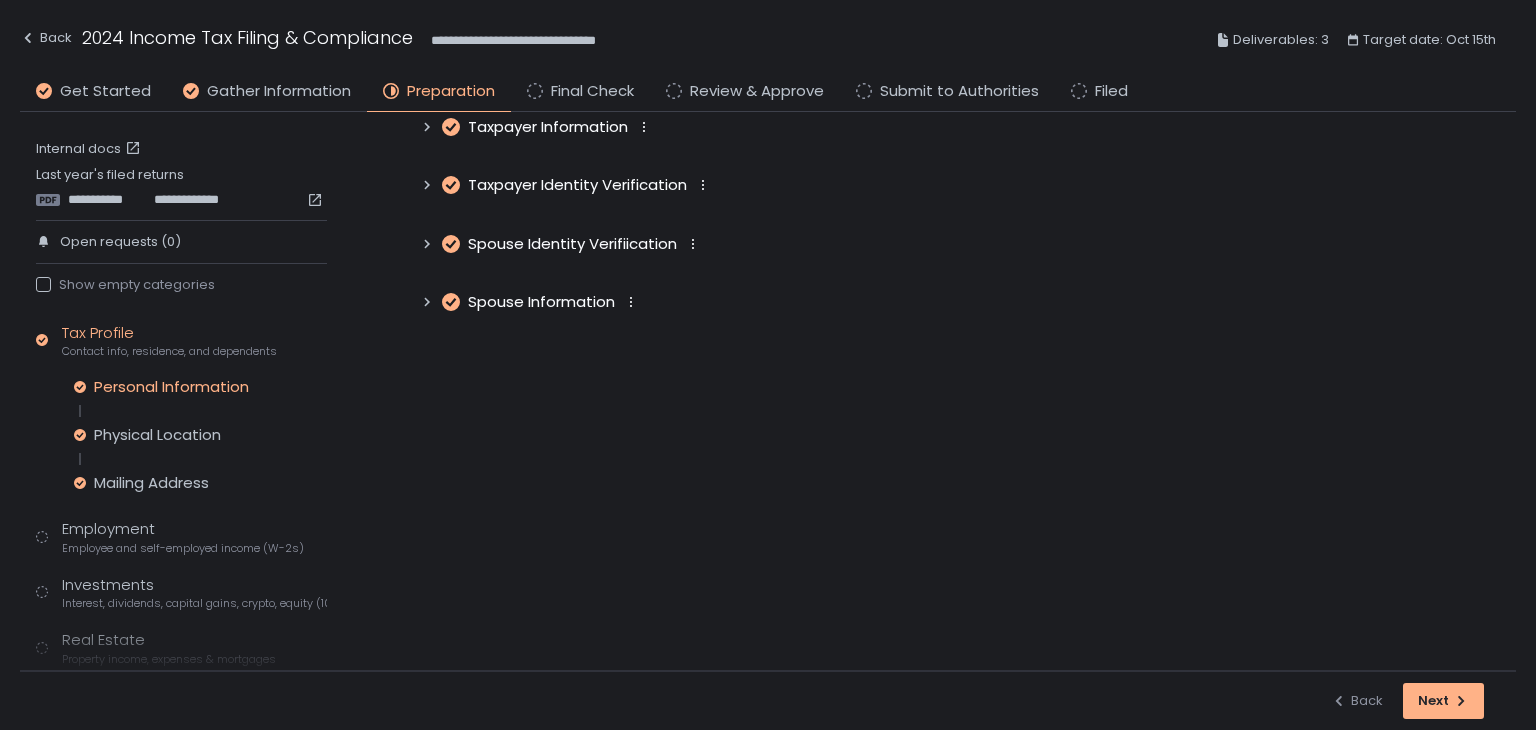 scroll, scrollTop: 0, scrollLeft: 0, axis: both 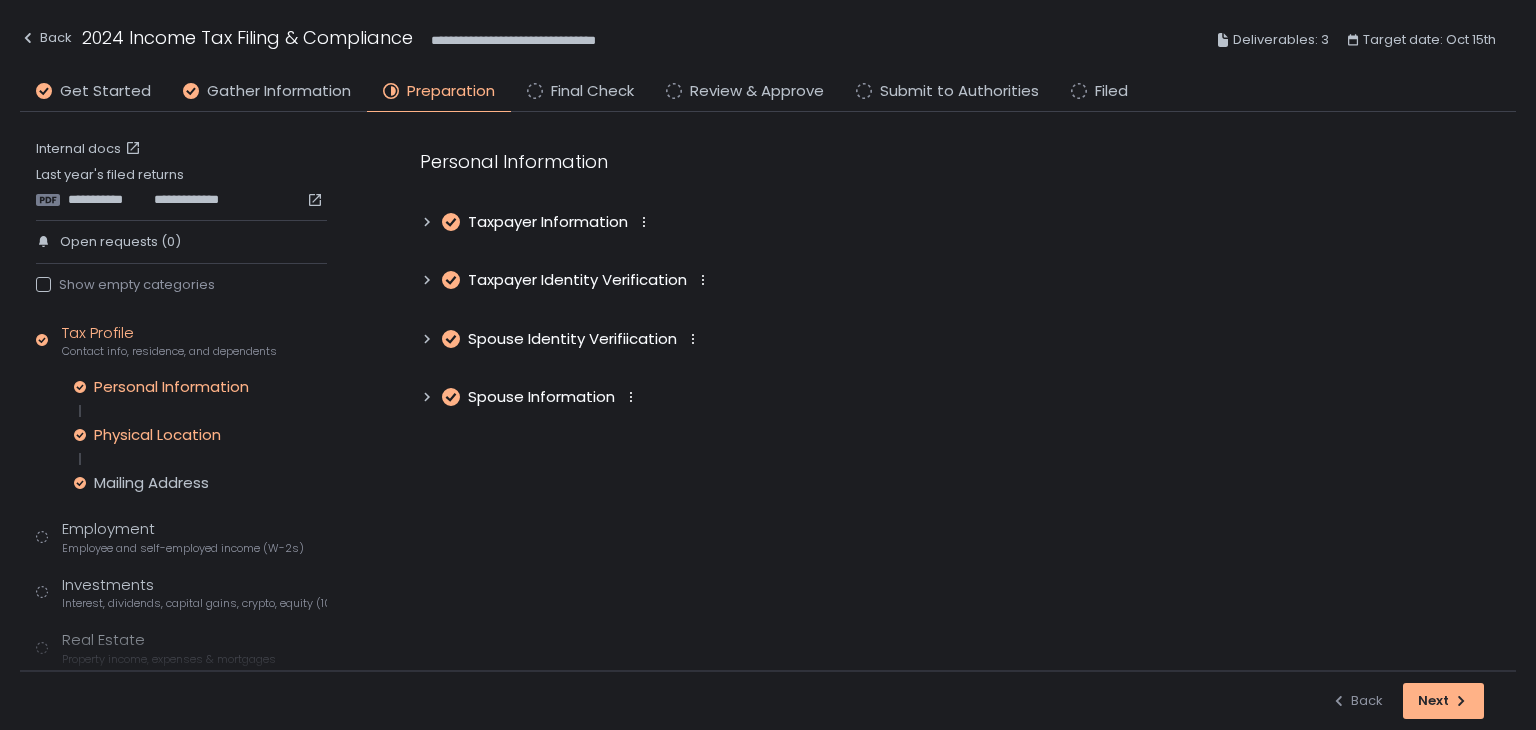 click on "Physical Location" 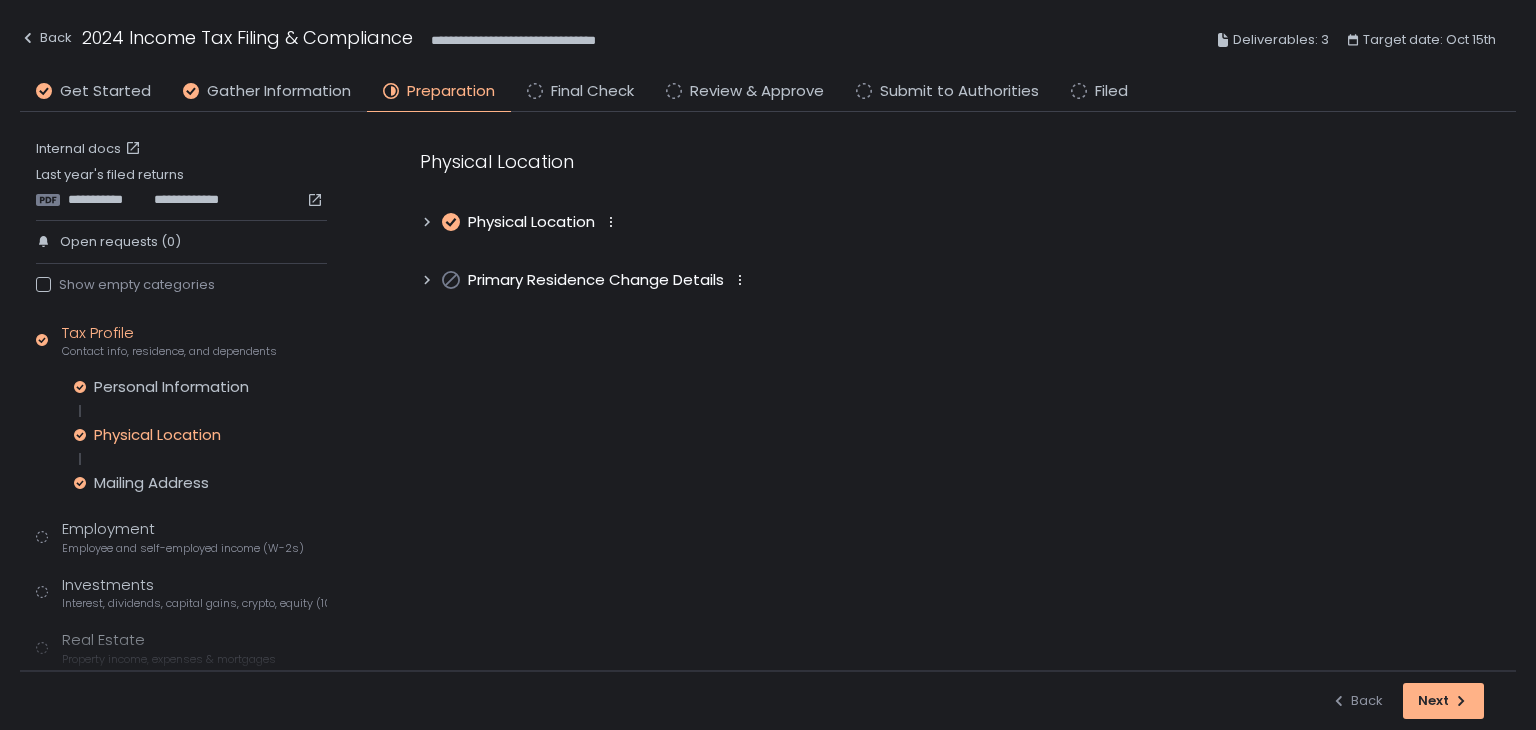click 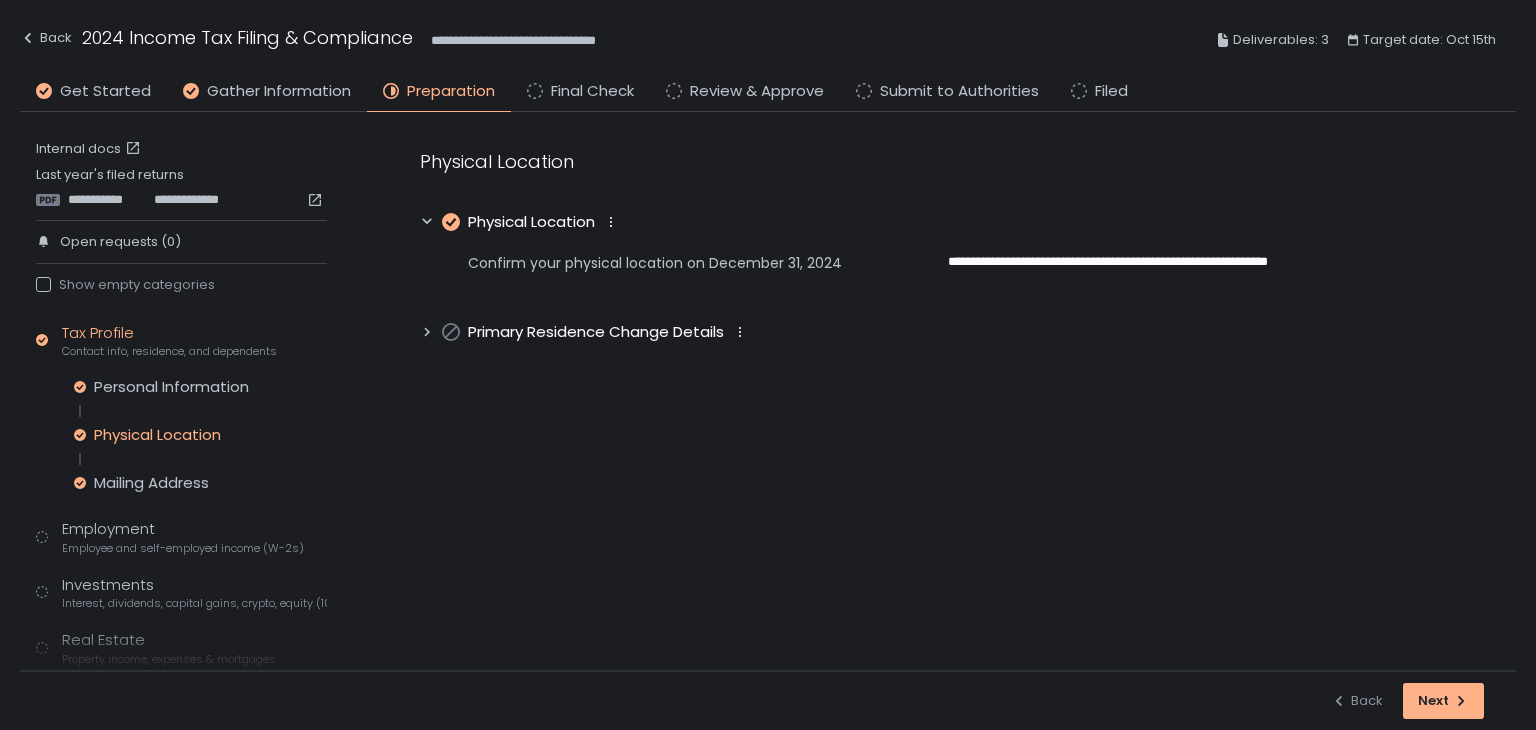 click 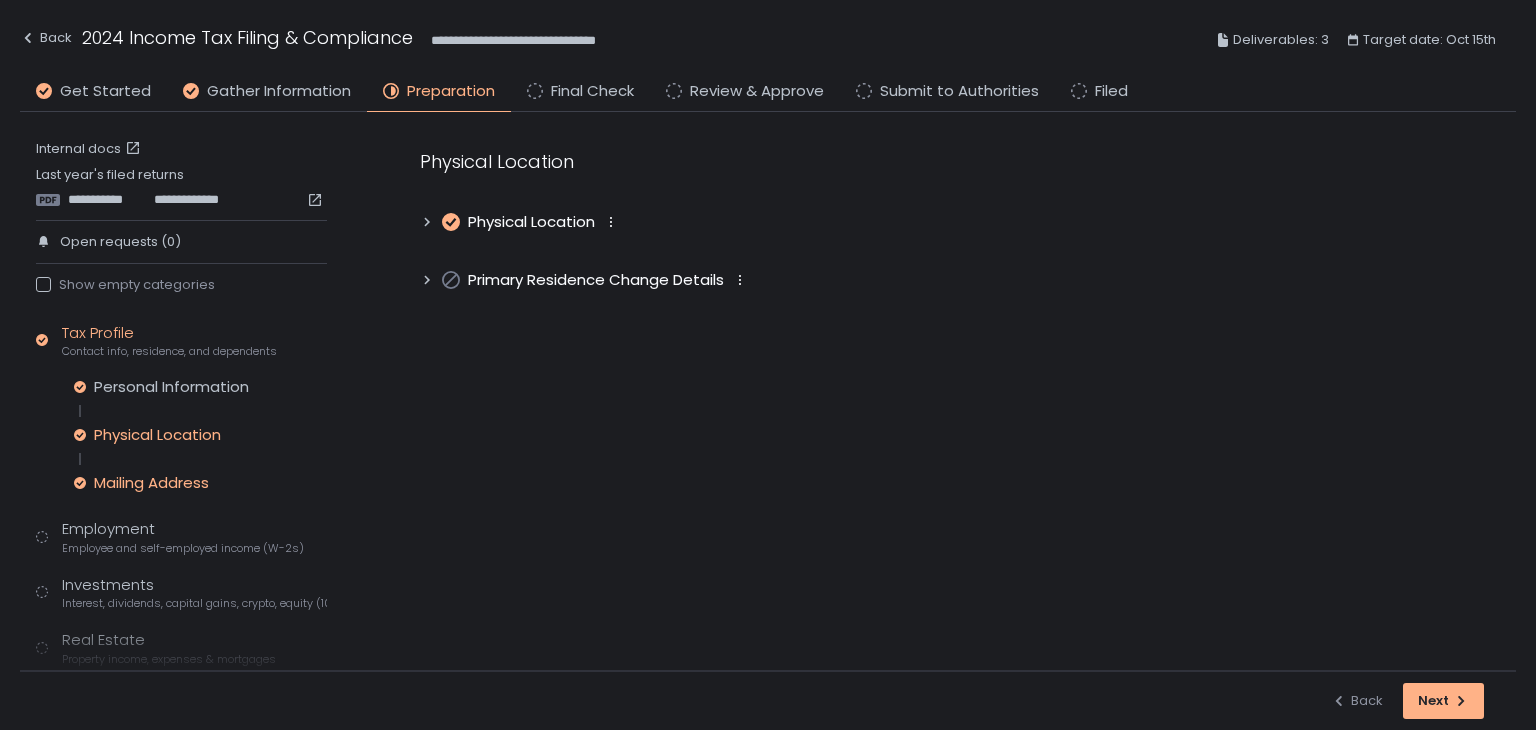 click on "Mailing Address" 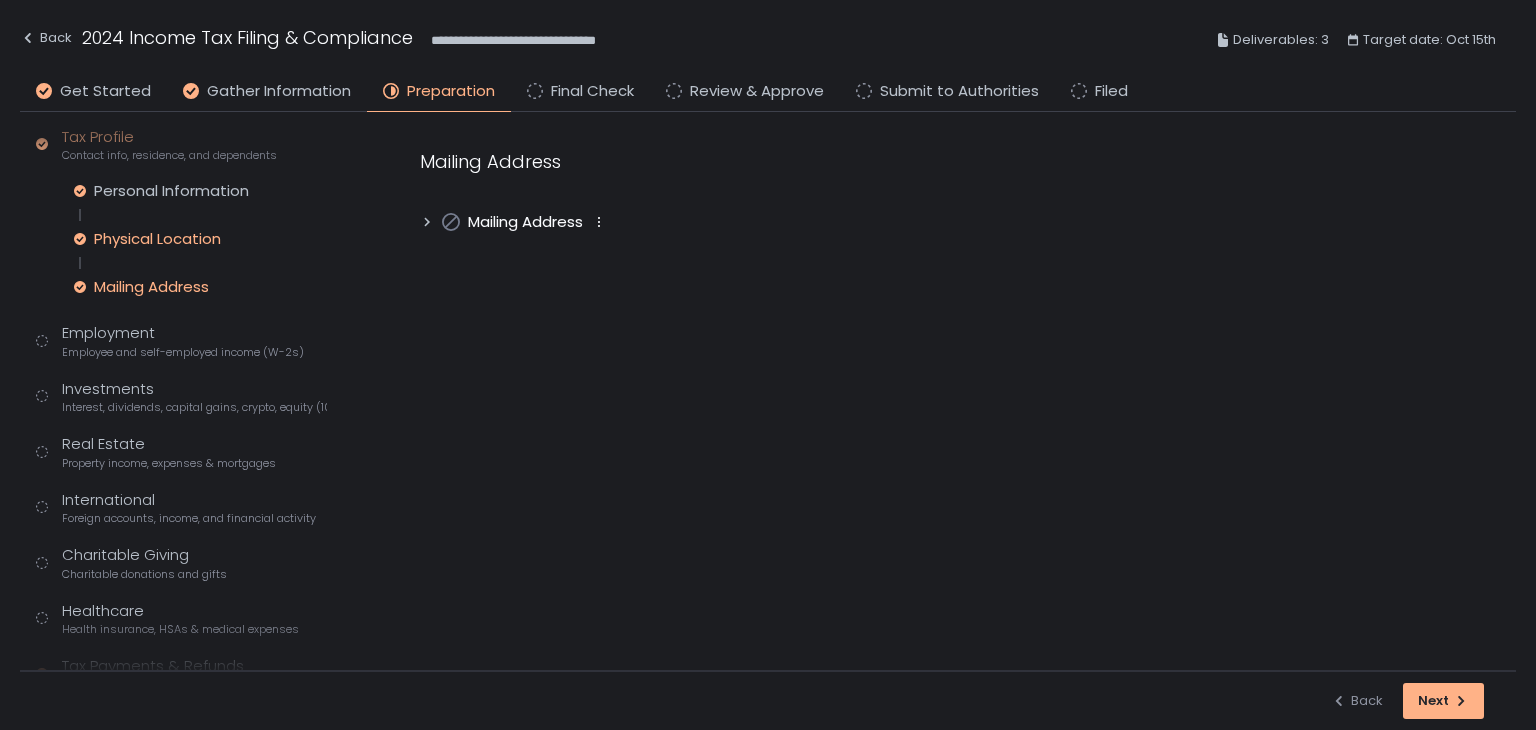 scroll, scrollTop: 200, scrollLeft: 0, axis: vertical 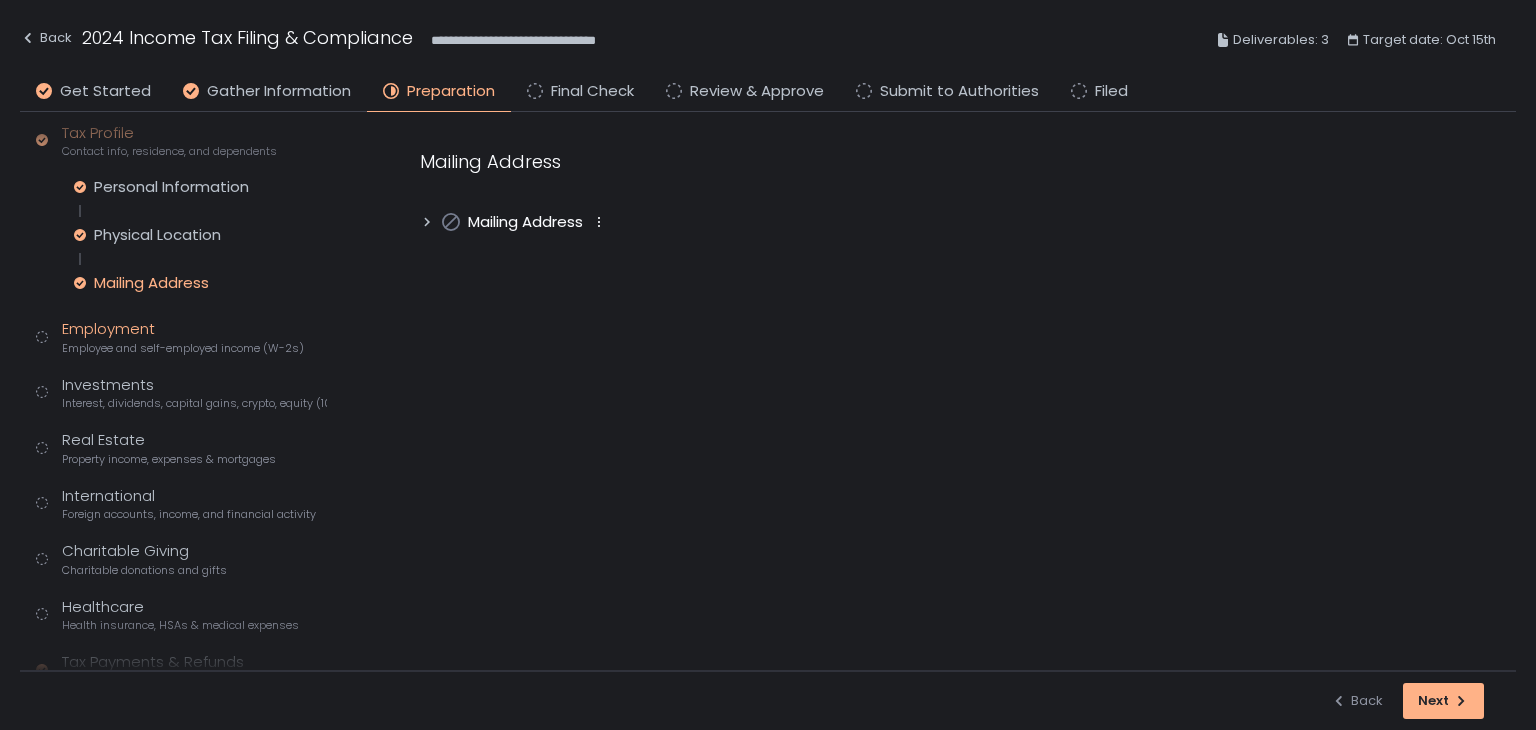 click on "Employment Employee and self-employed income (W-2s)" 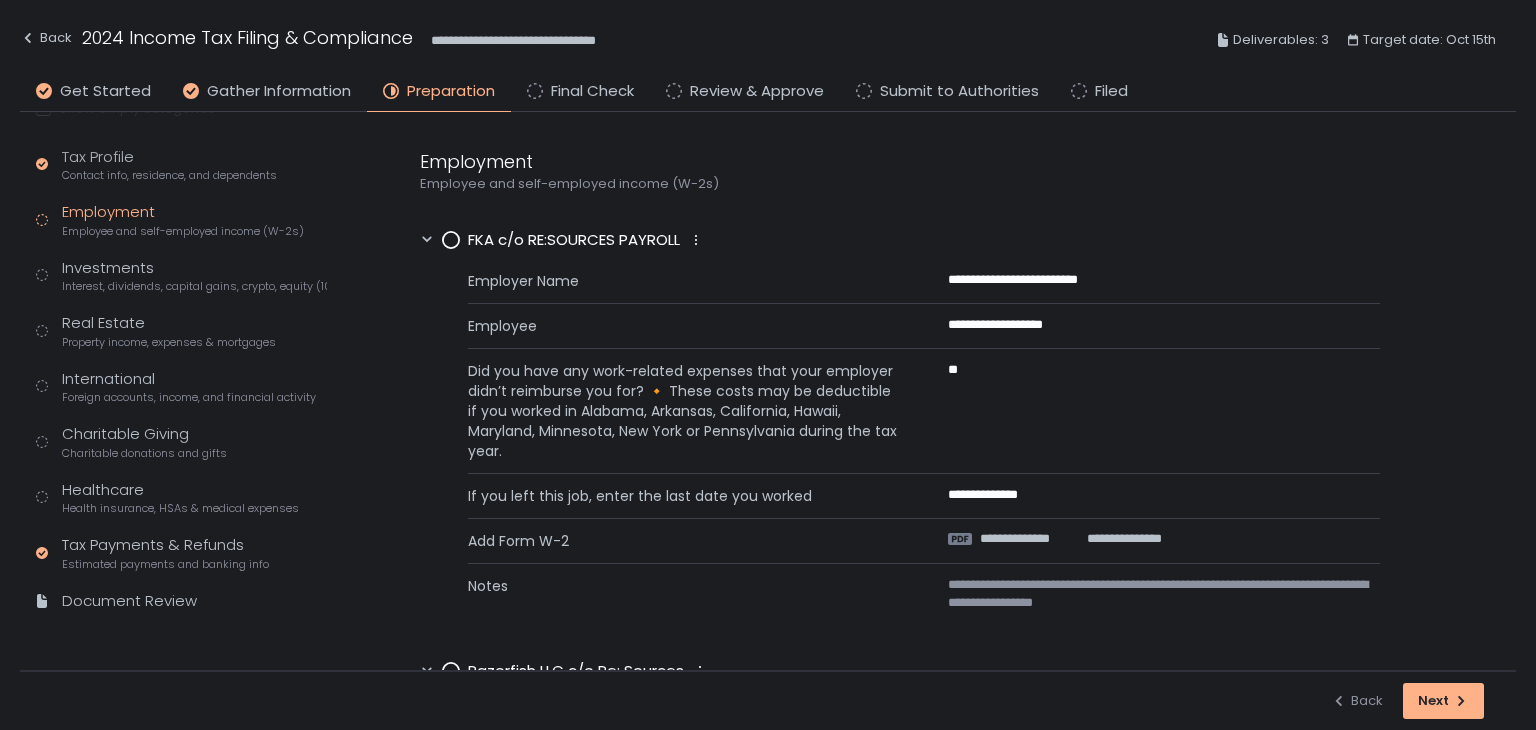 scroll, scrollTop: 176, scrollLeft: 0, axis: vertical 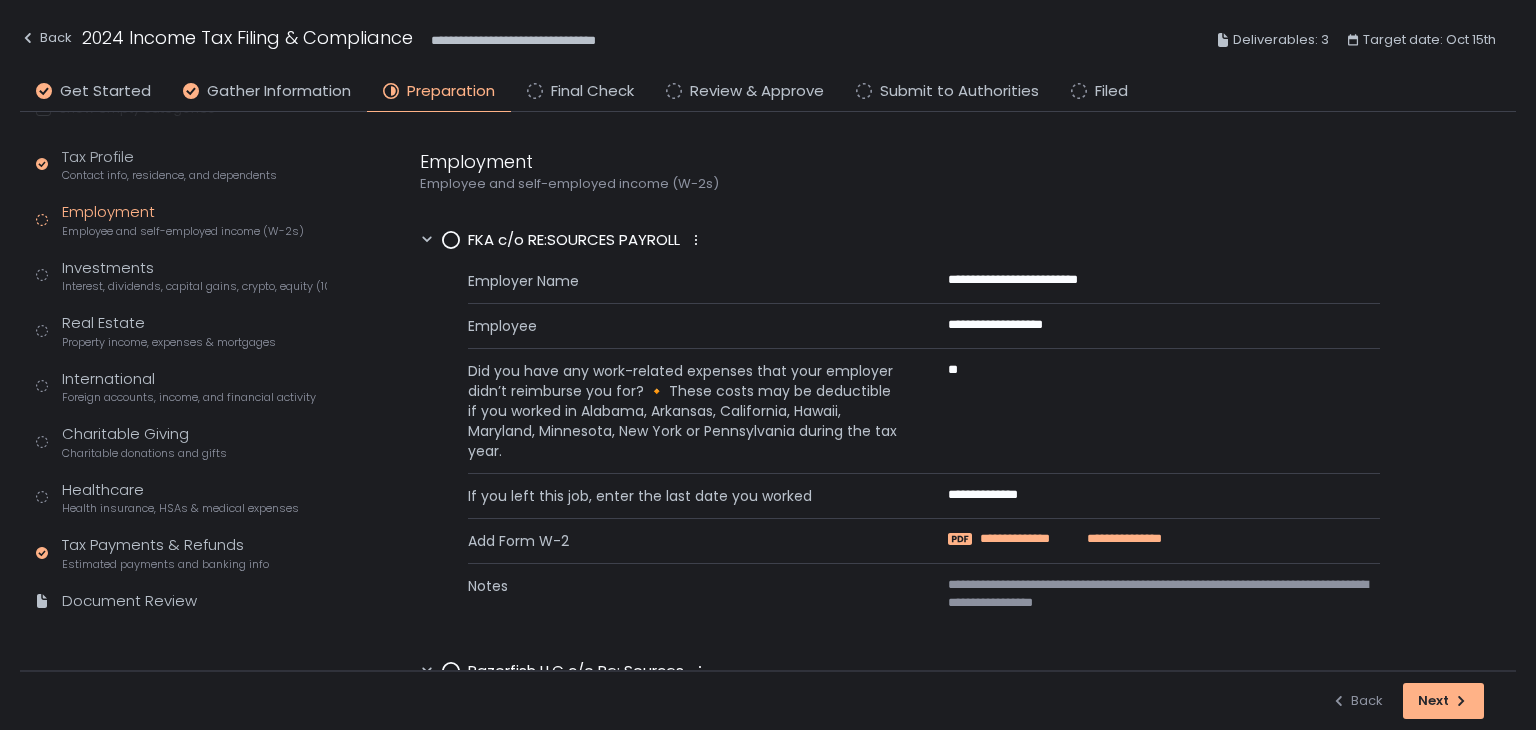 click on "**********" at bounding box center (1033, 539) 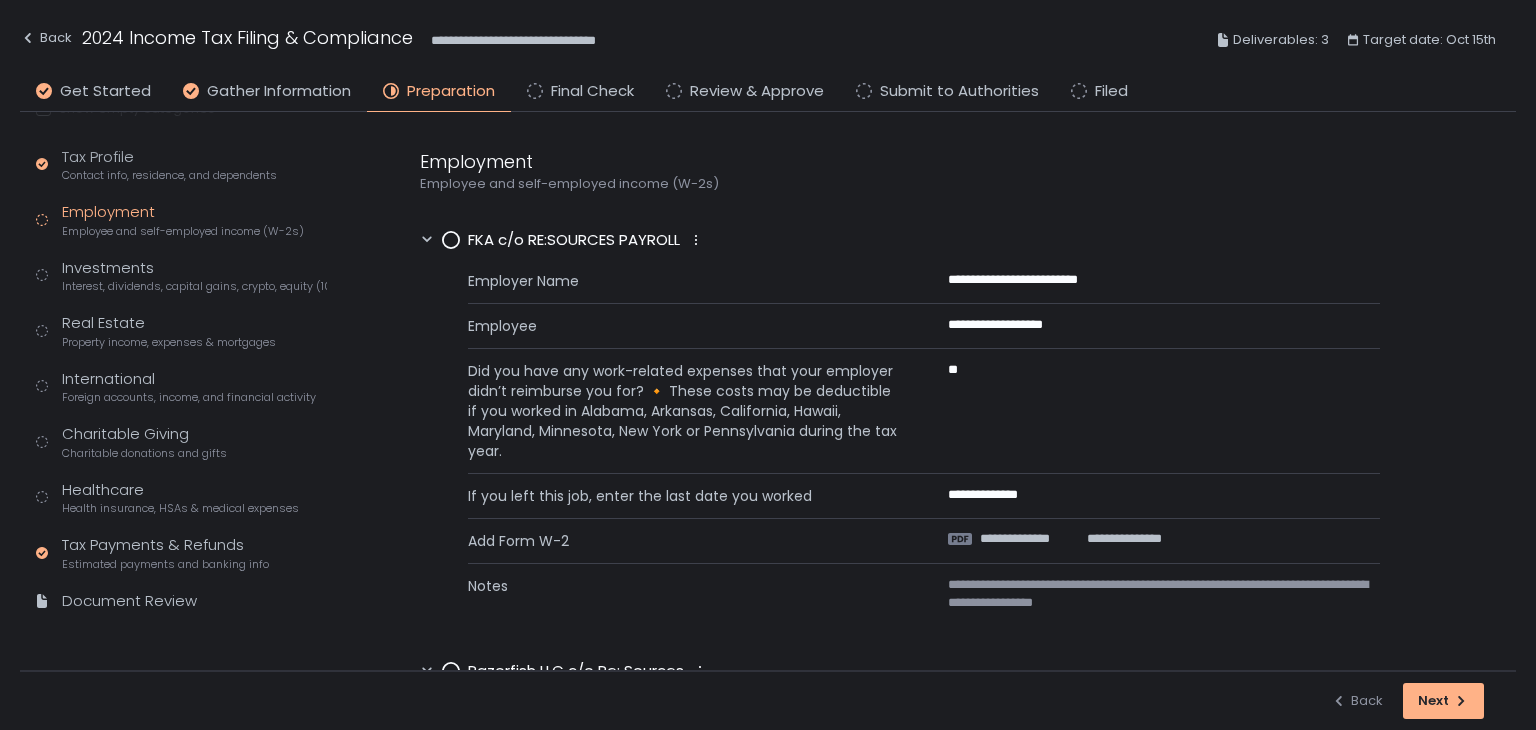 drag, startPoint x: 516, startPoint y: 368, endPoint x: 859, endPoint y: 372, distance: 343.02332 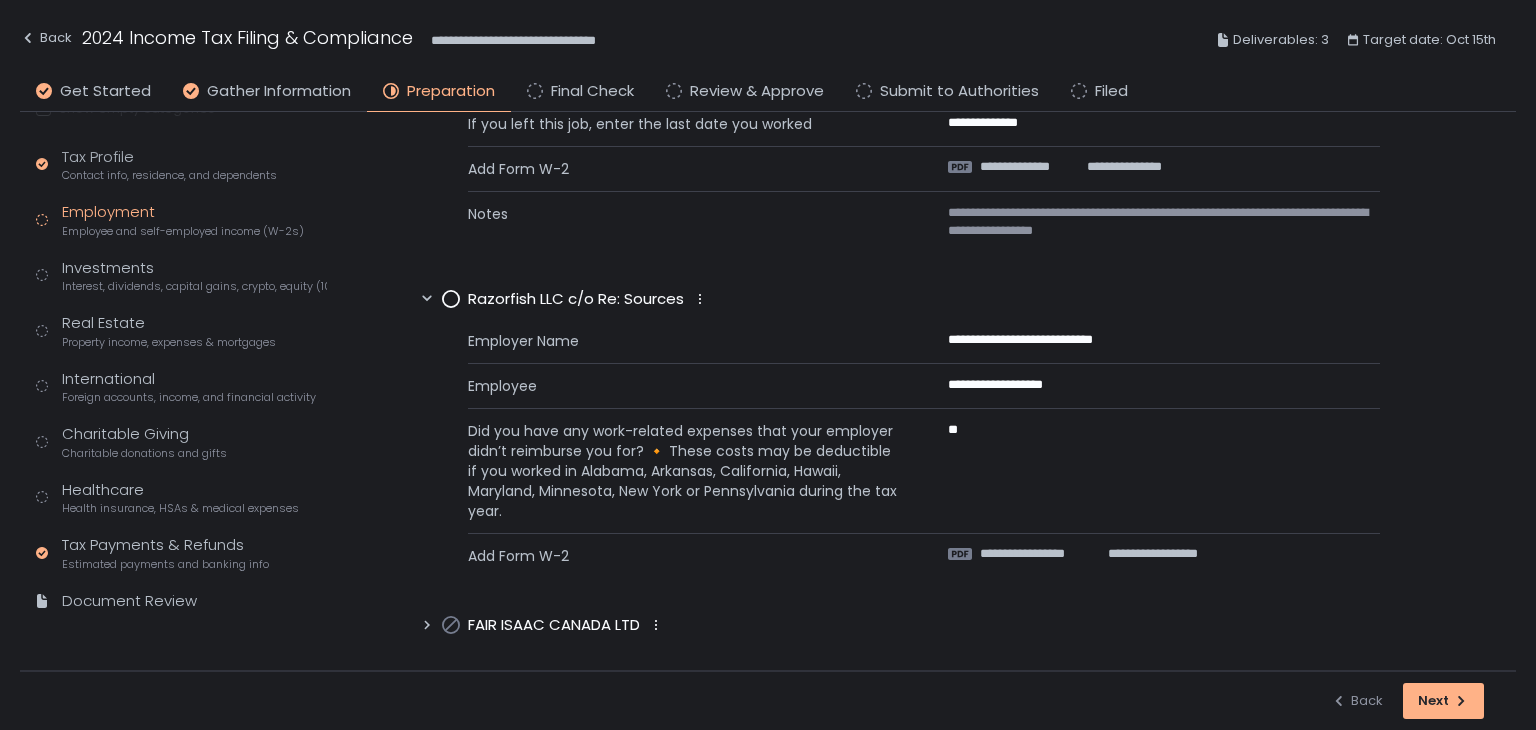 scroll, scrollTop: 0, scrollLeft: 0, axis: both 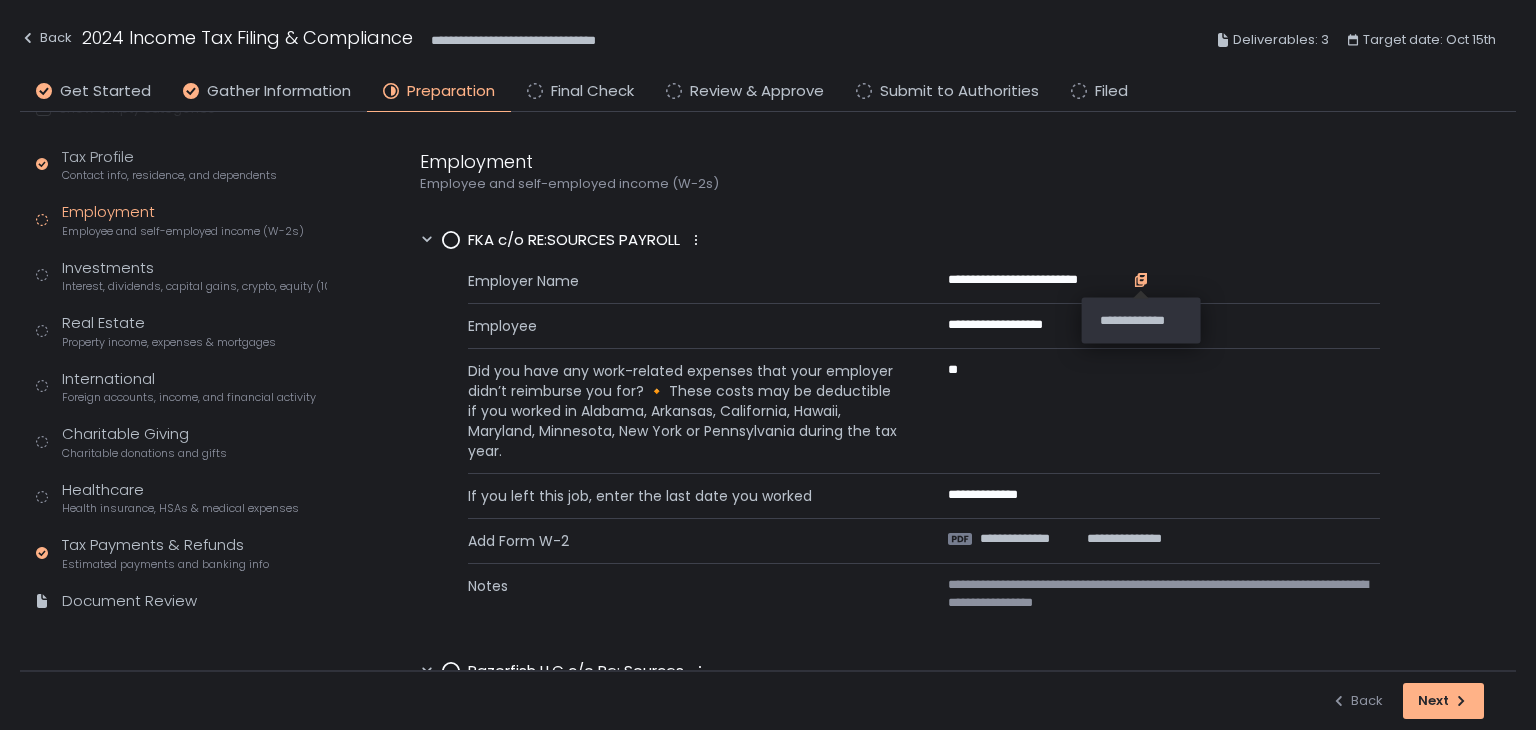 click 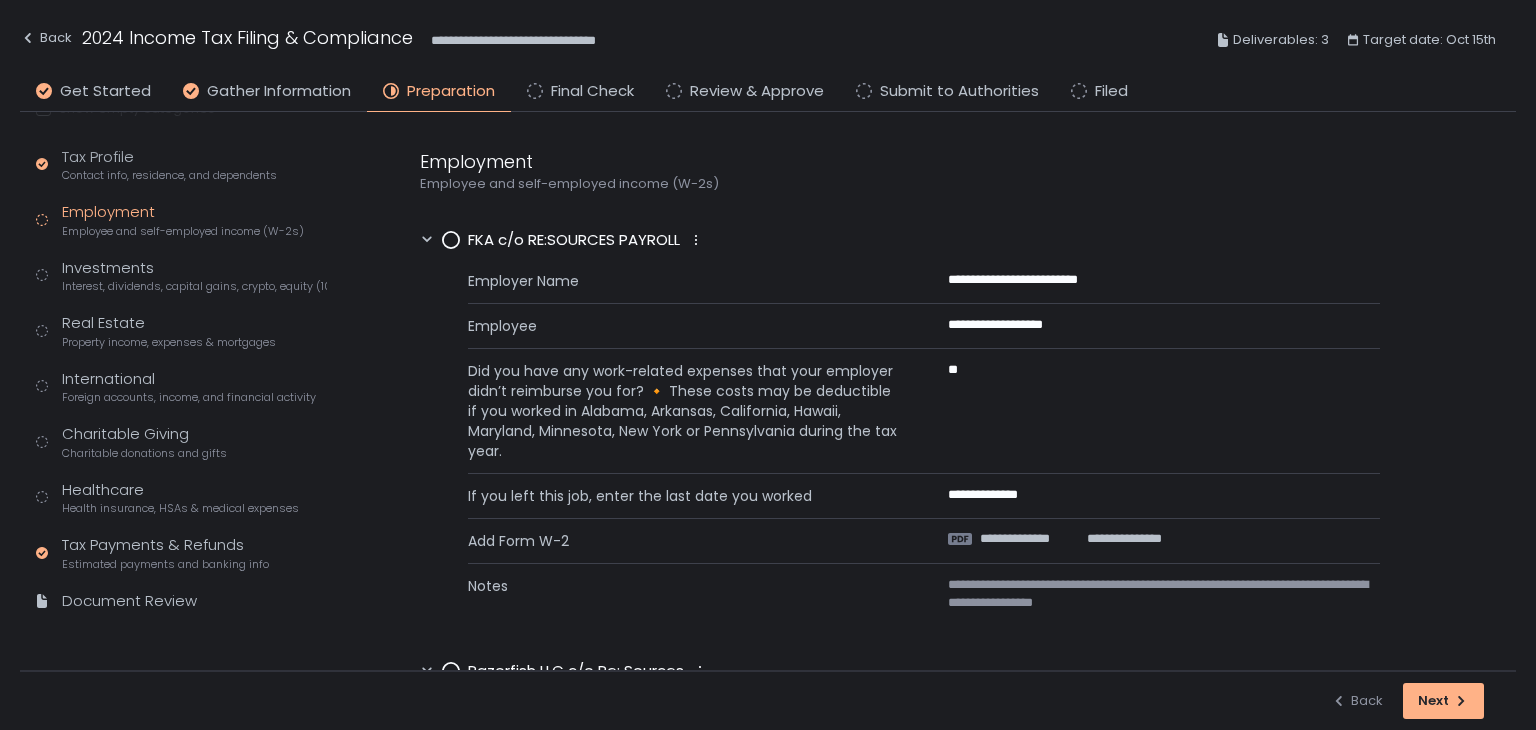 click 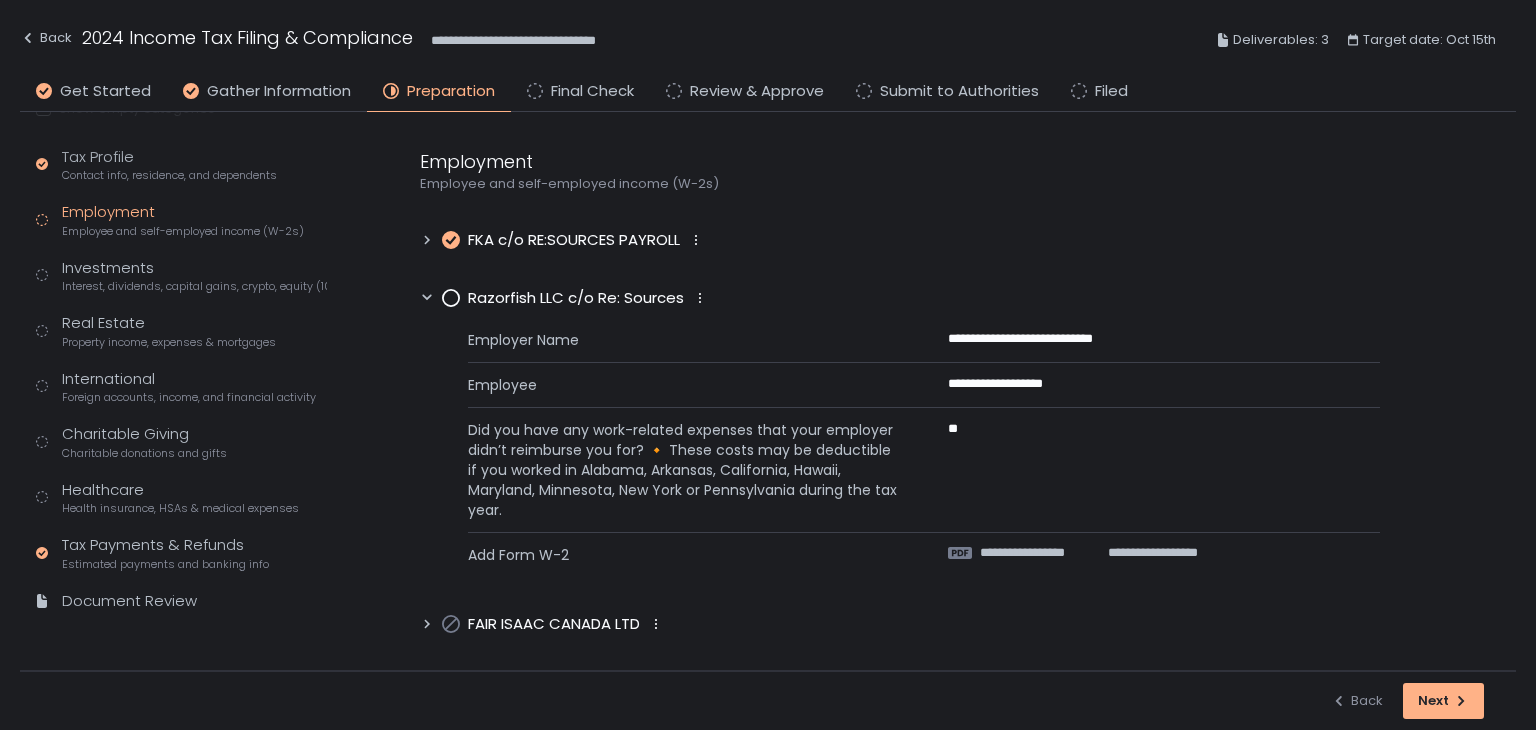 scroll, scrollTop: 0, scrollLeft: 0, axis: both 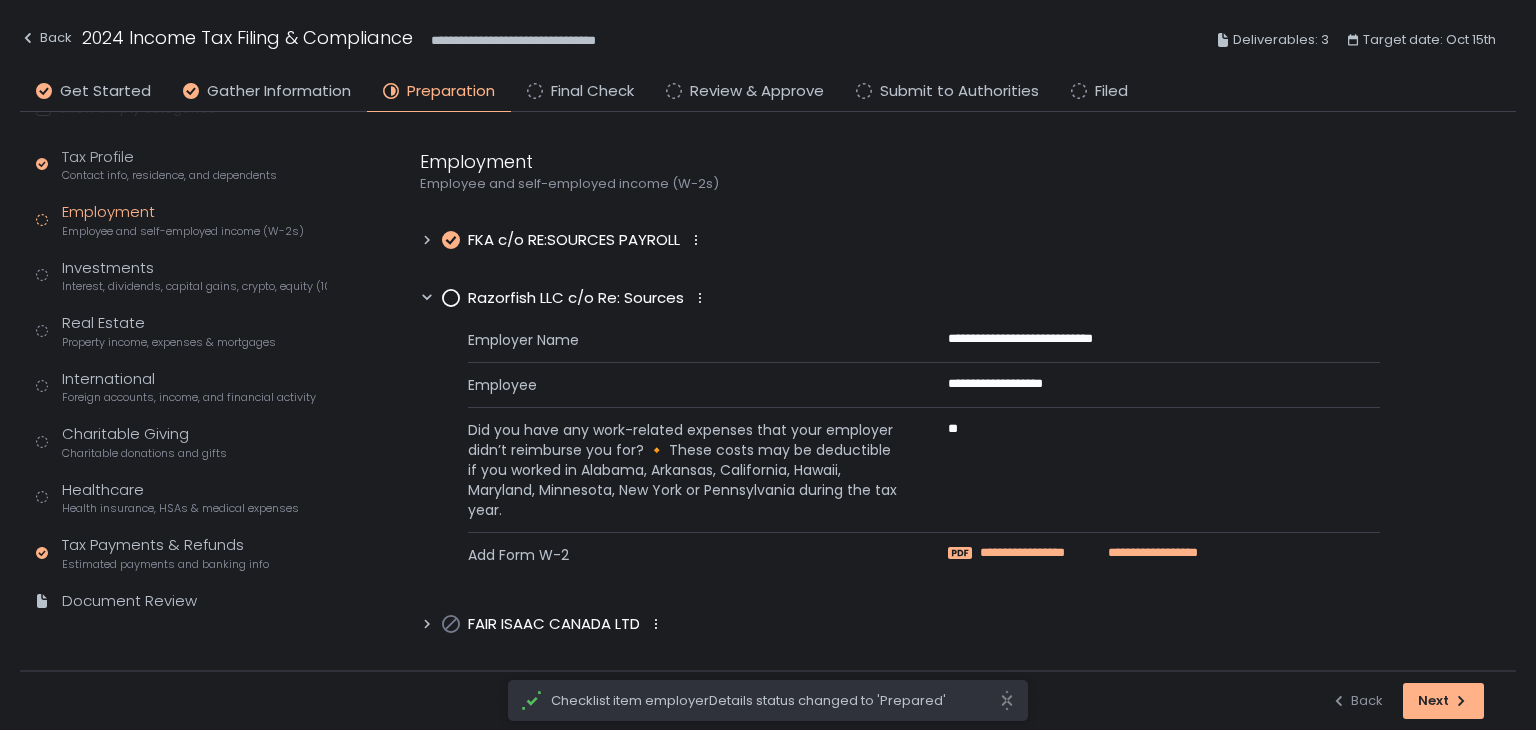 click on "**********" at bounding box center (1040, 553) 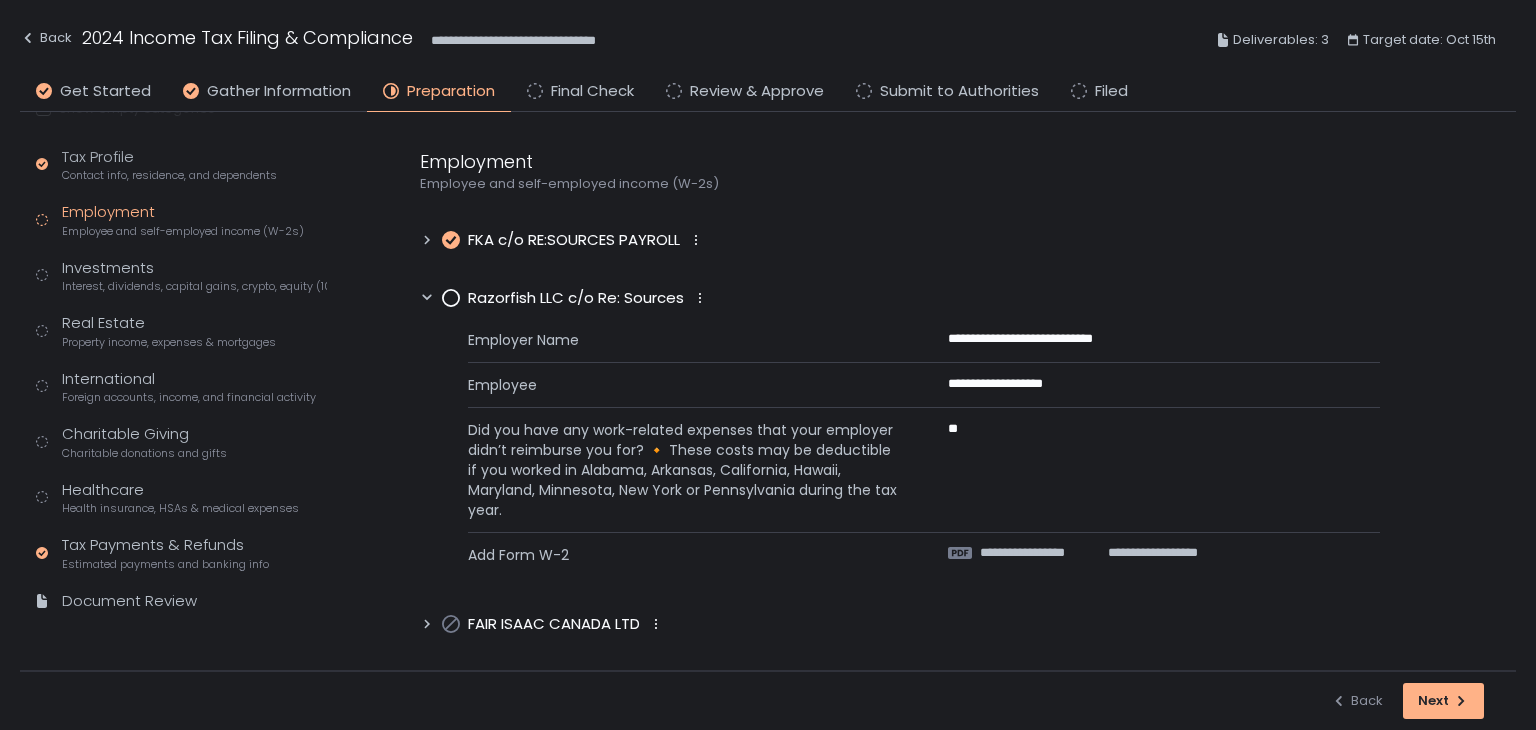 click 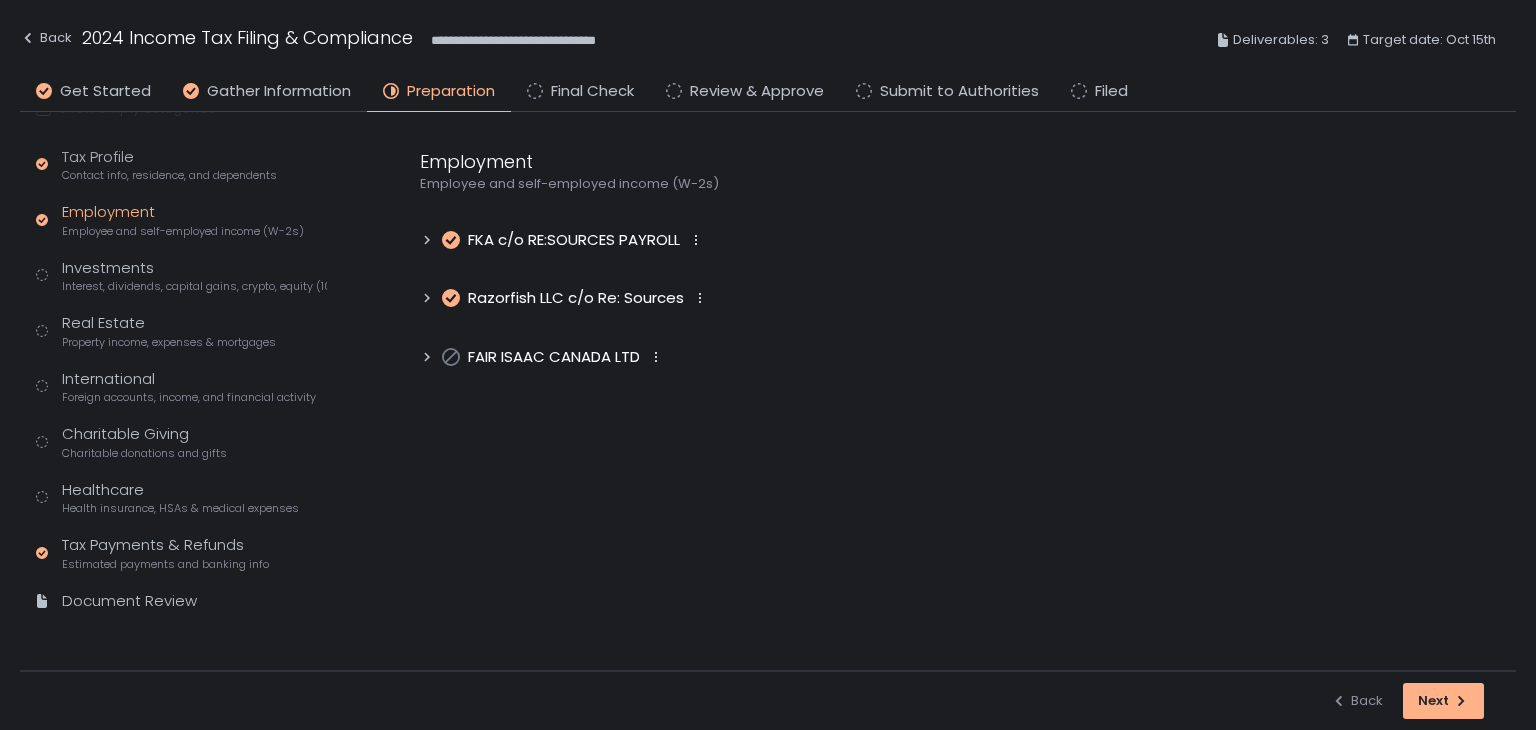 scroll, scrollTop: 0, scrollLeft: 0, axis: both 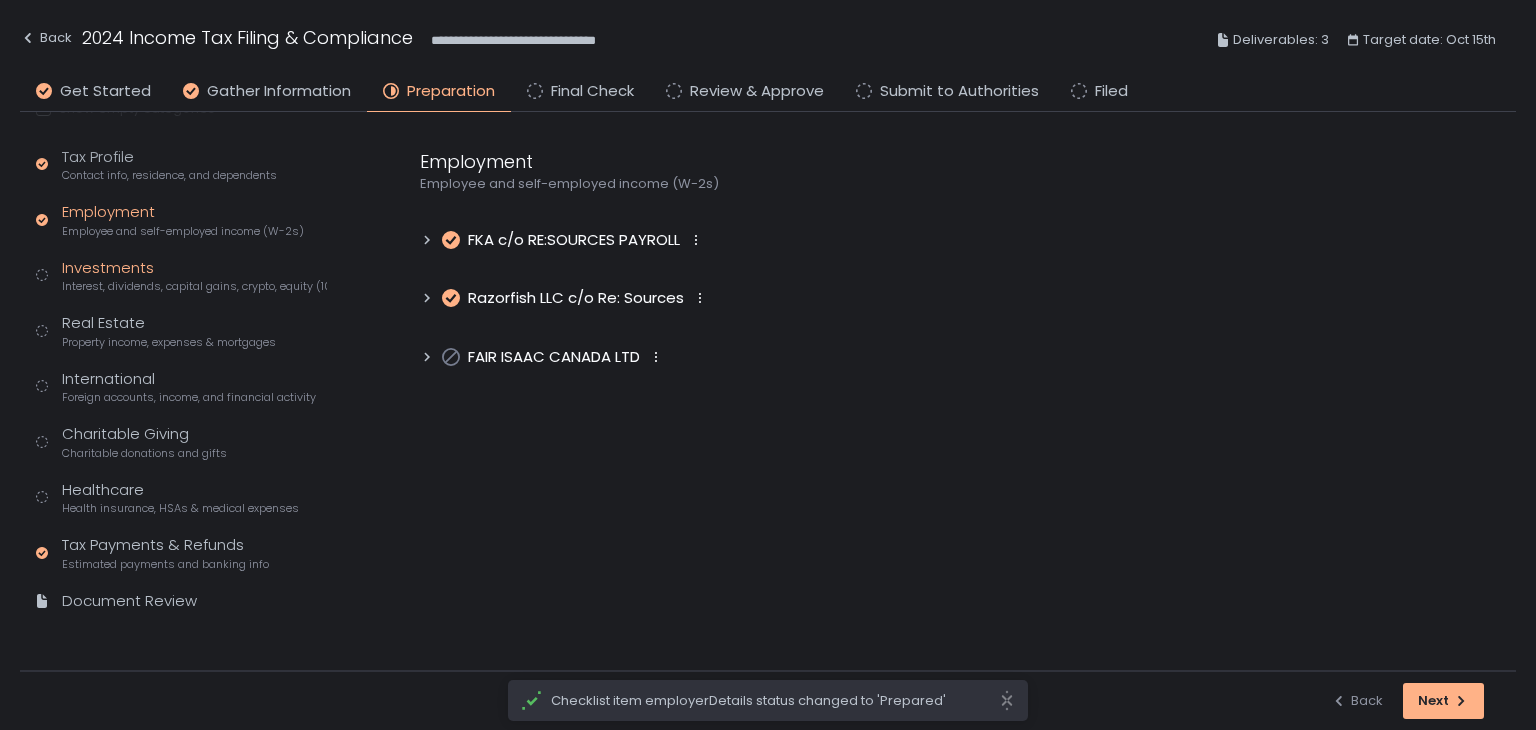 click on "Investments Interest, dividends, capital gains, crypto, equity (1099s, K-1s)" 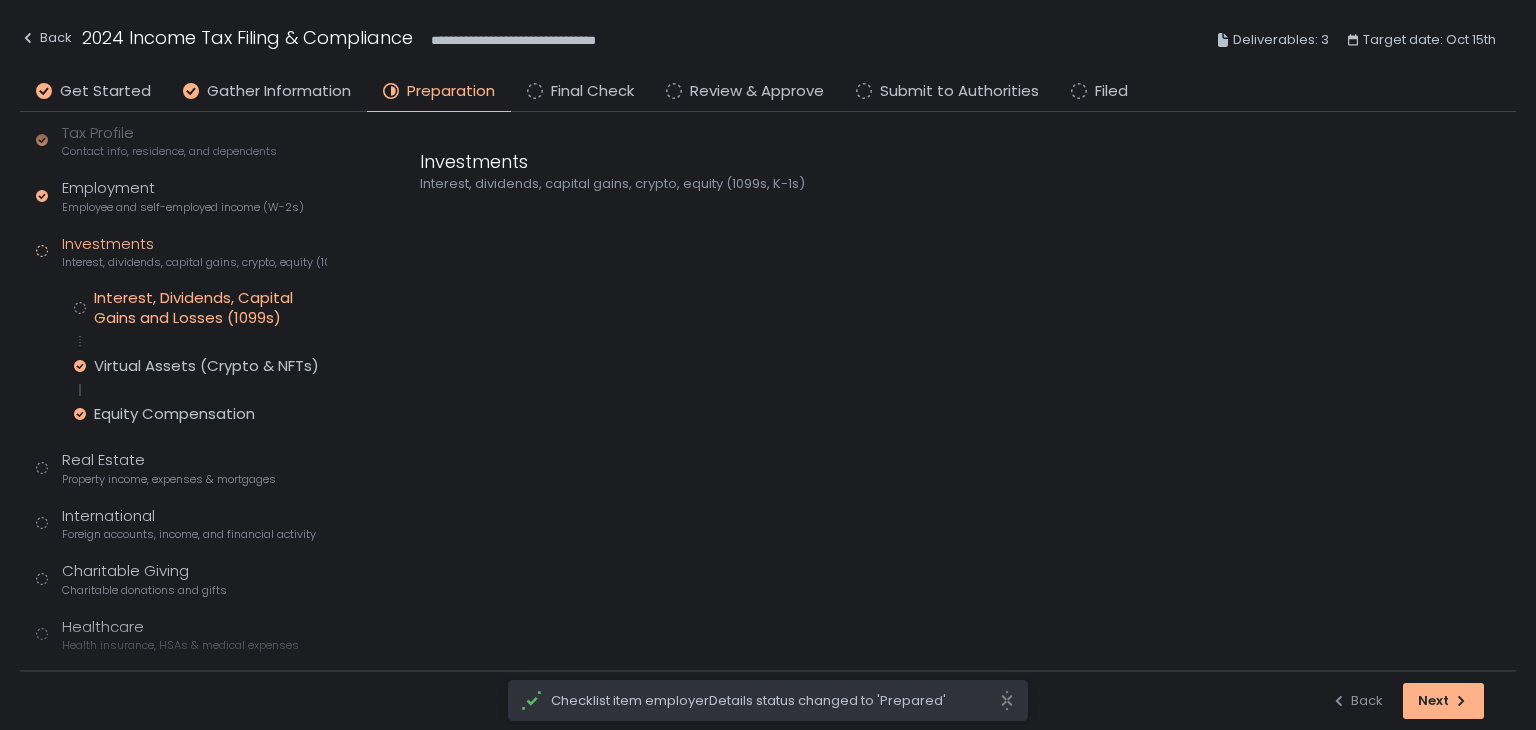 click on "Interest, Dividends, Capital Gains and Losses (1099s)" 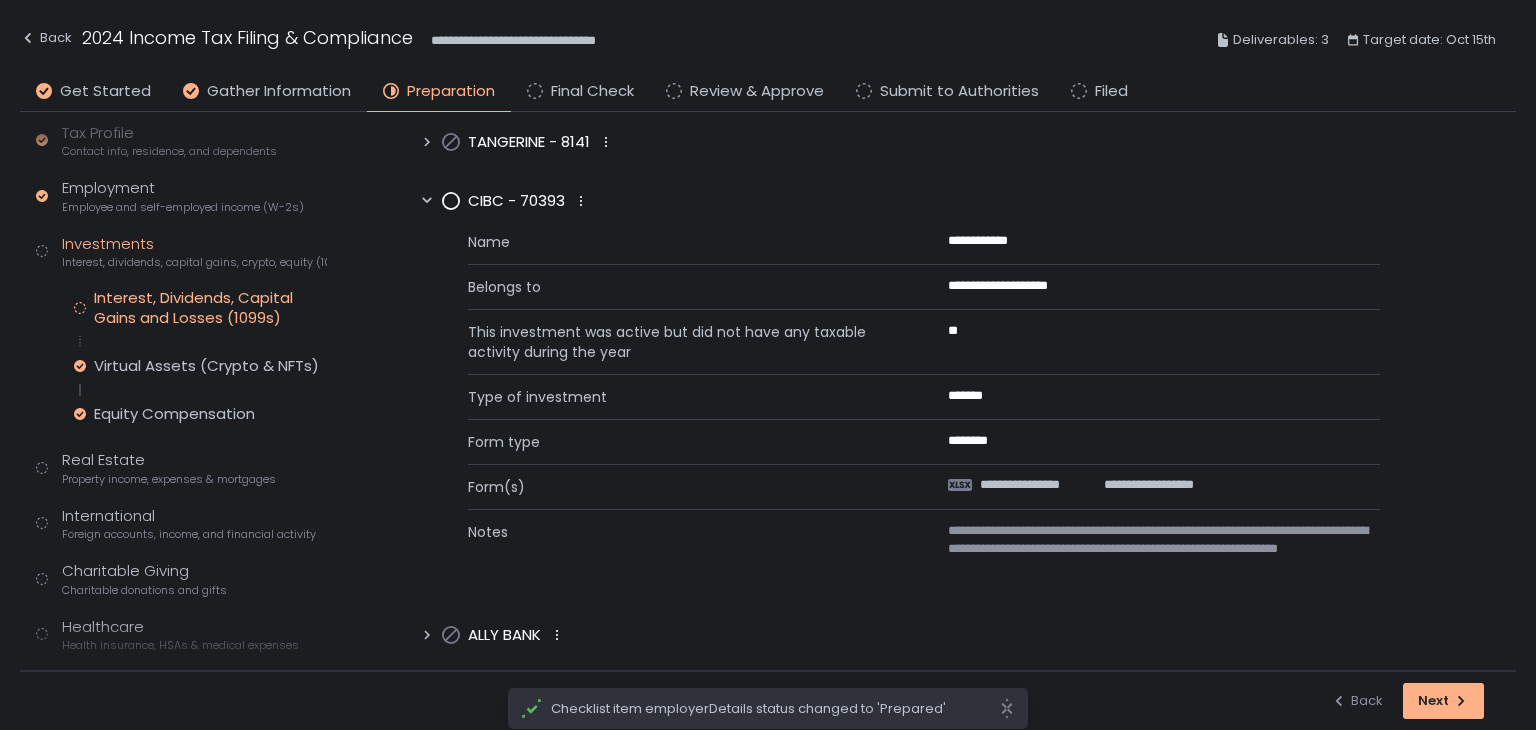 scroll, scrollTop: 200, scrollLeft: 0, axis: vertical 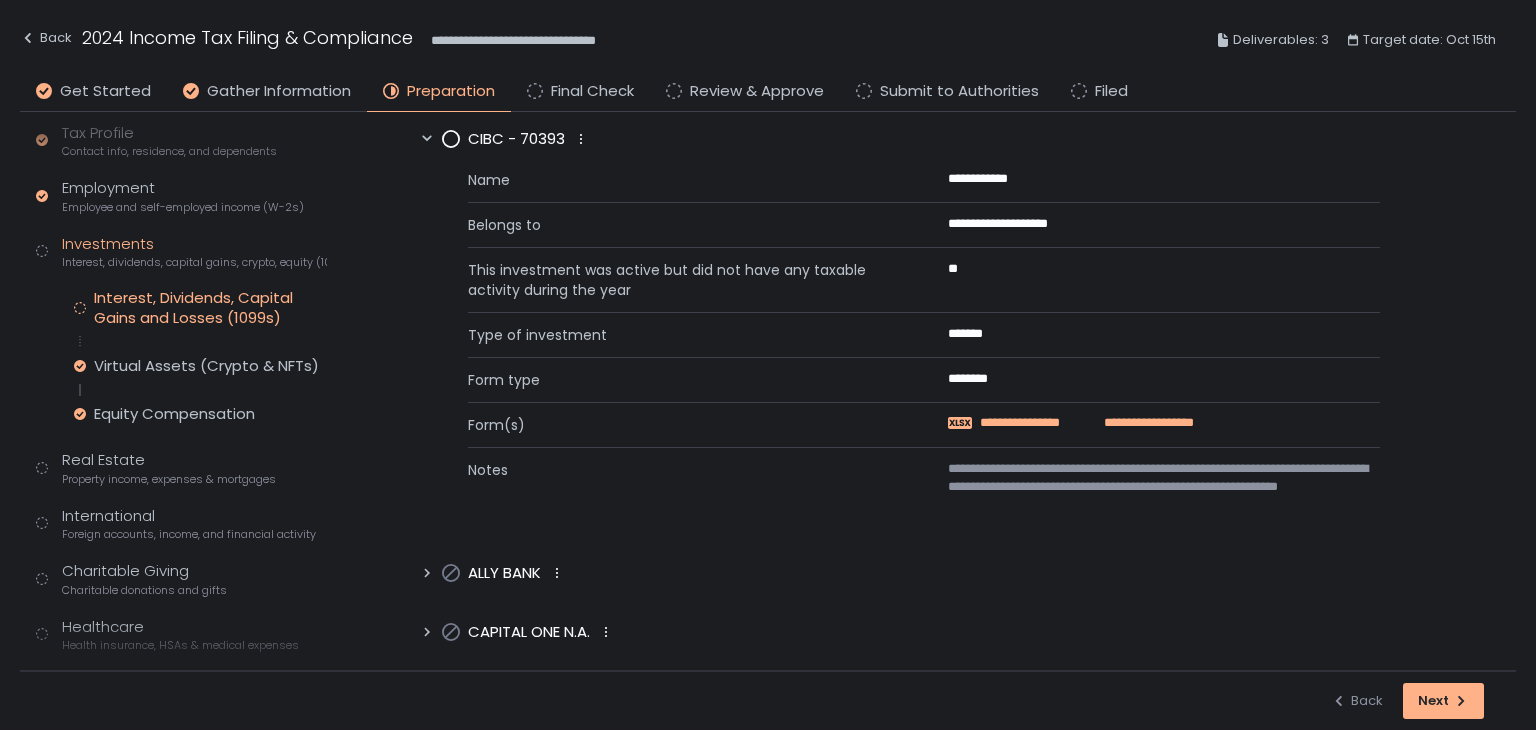 click on "**********" at bounding box center [1039, 423] 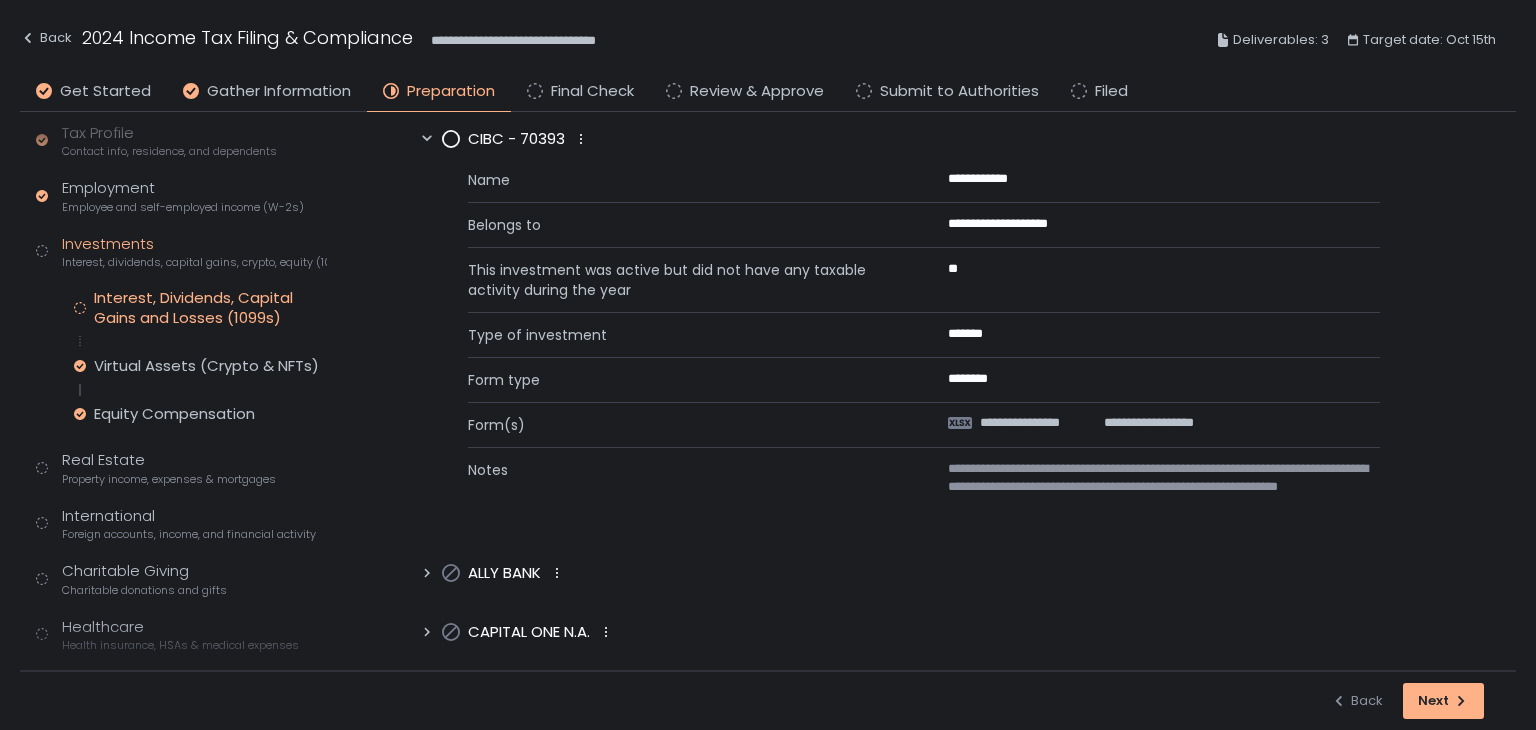 click on "**********" at bounding box center [900, 1060] 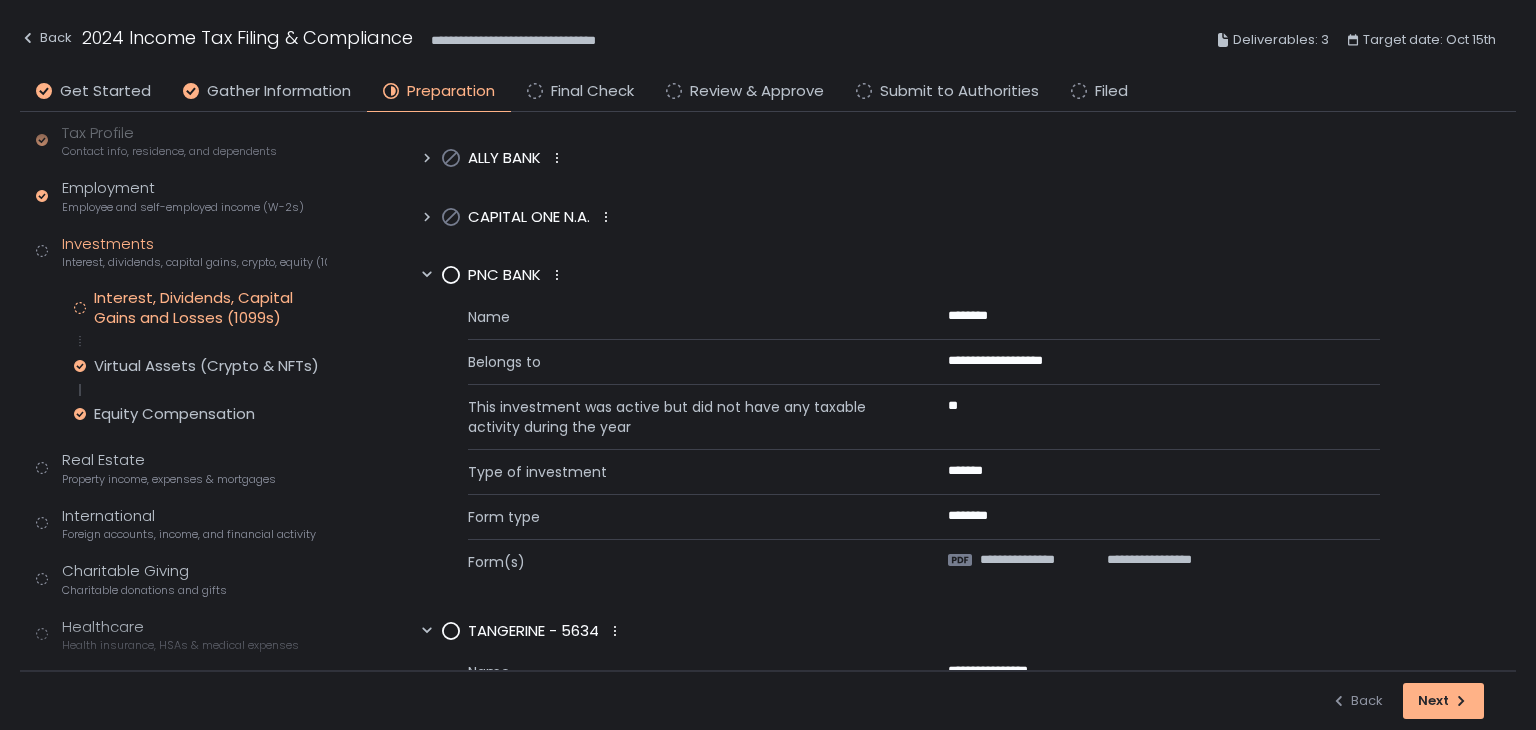 scroll, scrollTop: 700, scrollLeft: 0, axis: vertical 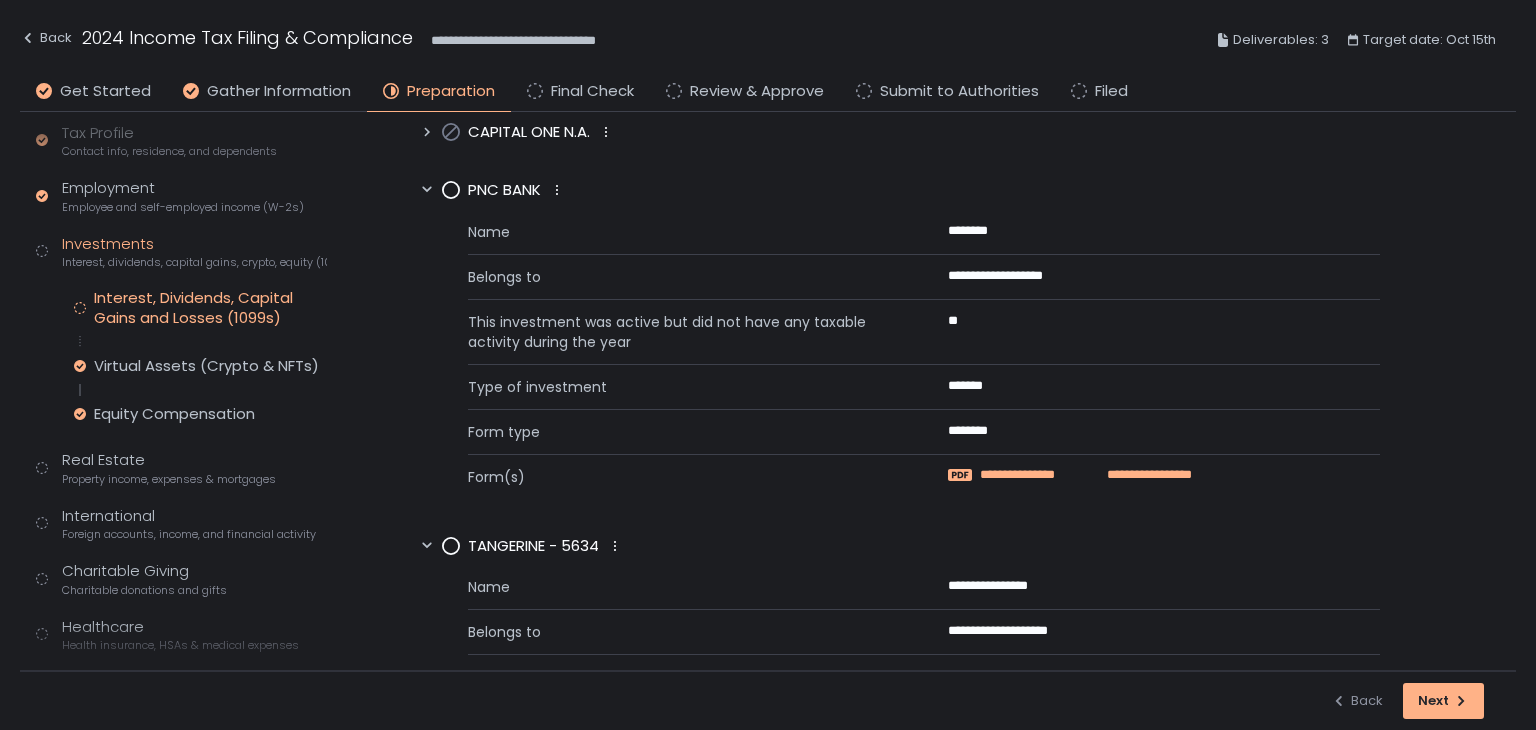 click on "**********" at bounding box center [1035, 475] 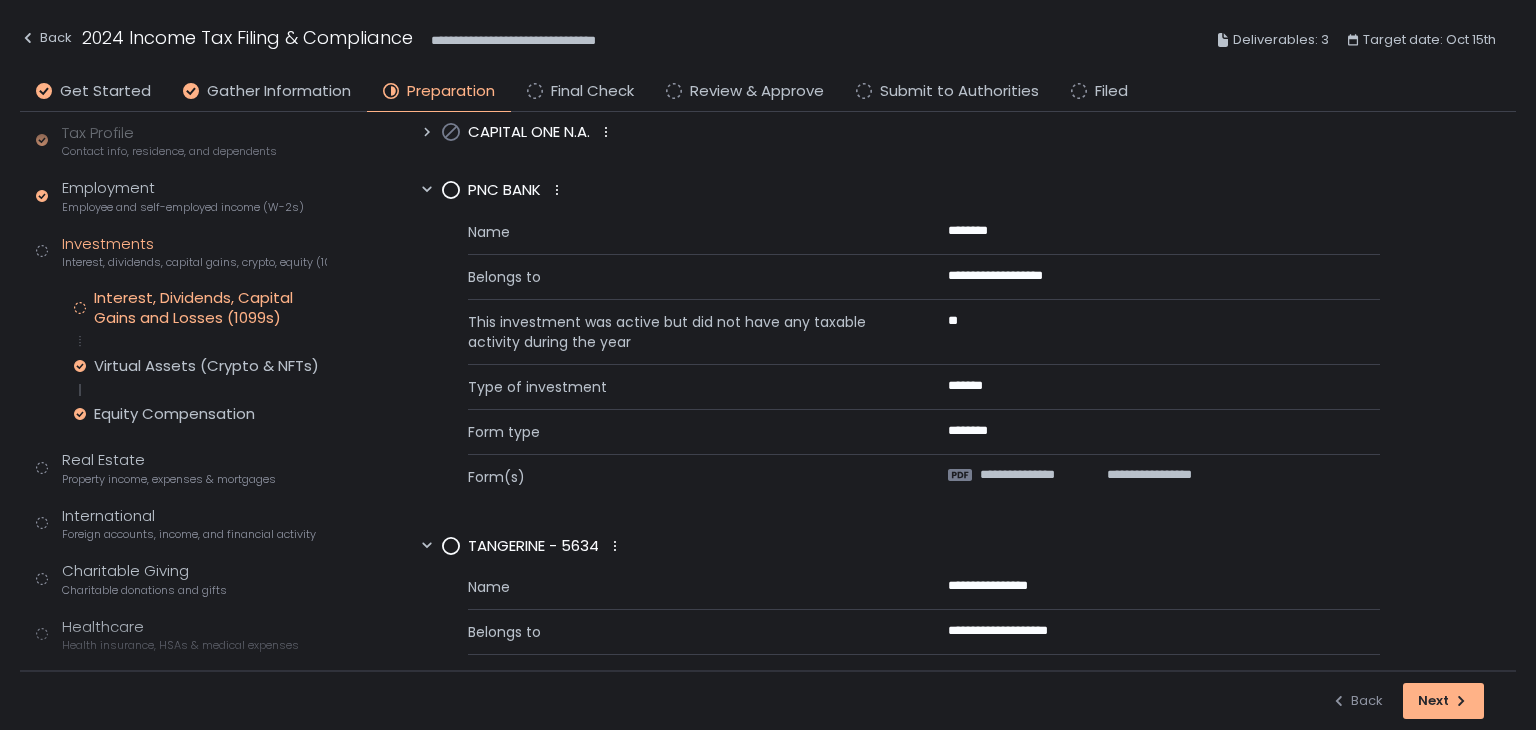click 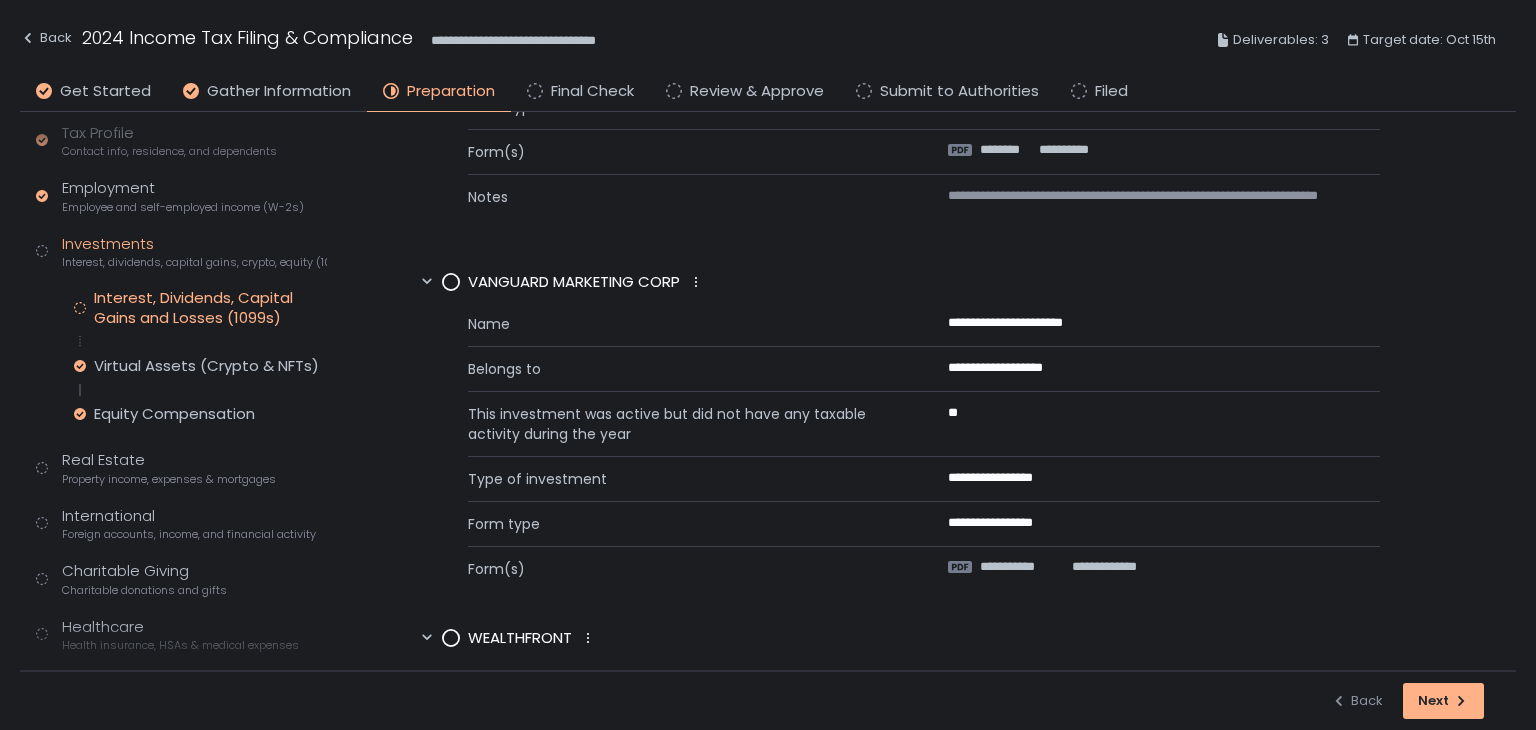 scroll, scrollTop: 1200, scrollLeft: 0, axis: vertical 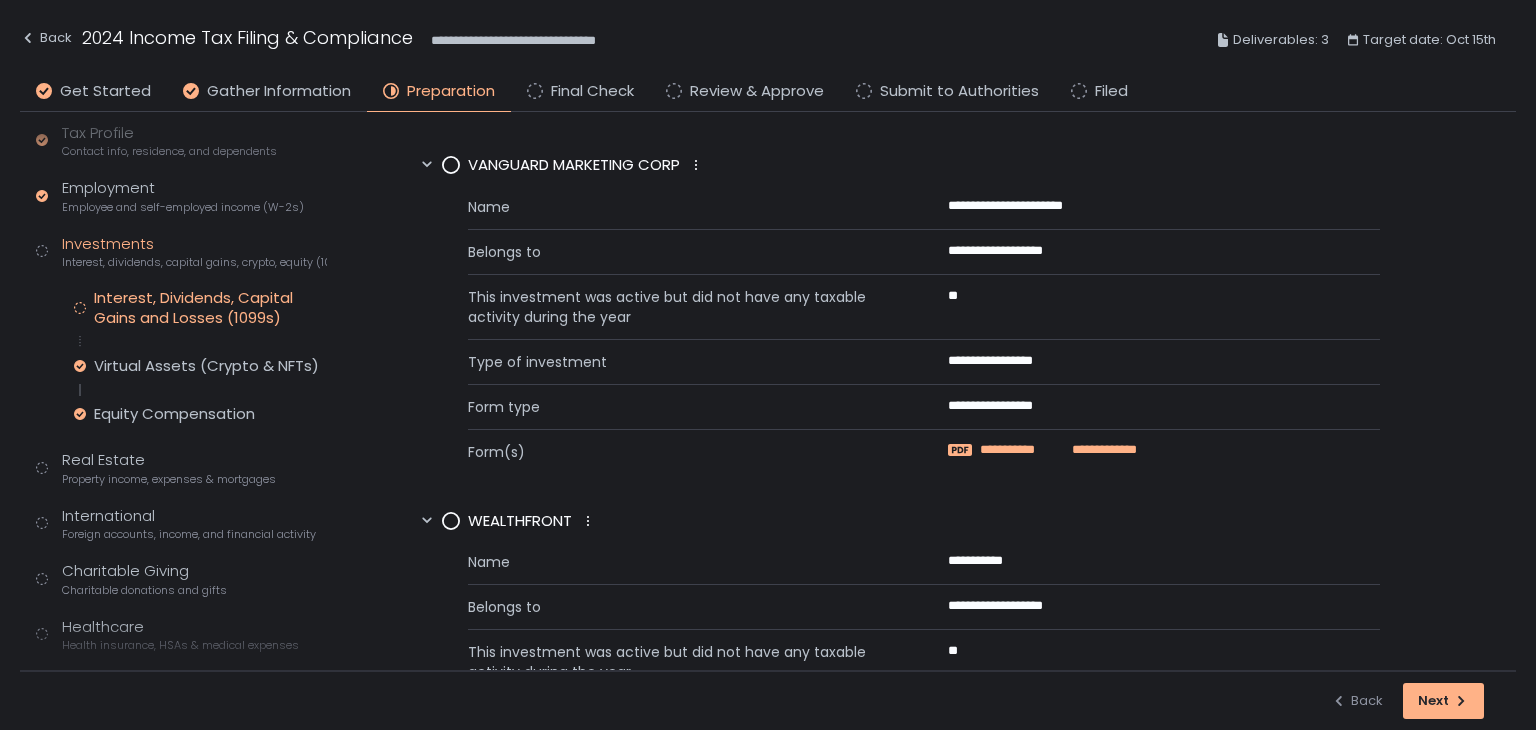 click on "**********" at bounding box center [1022, 450] 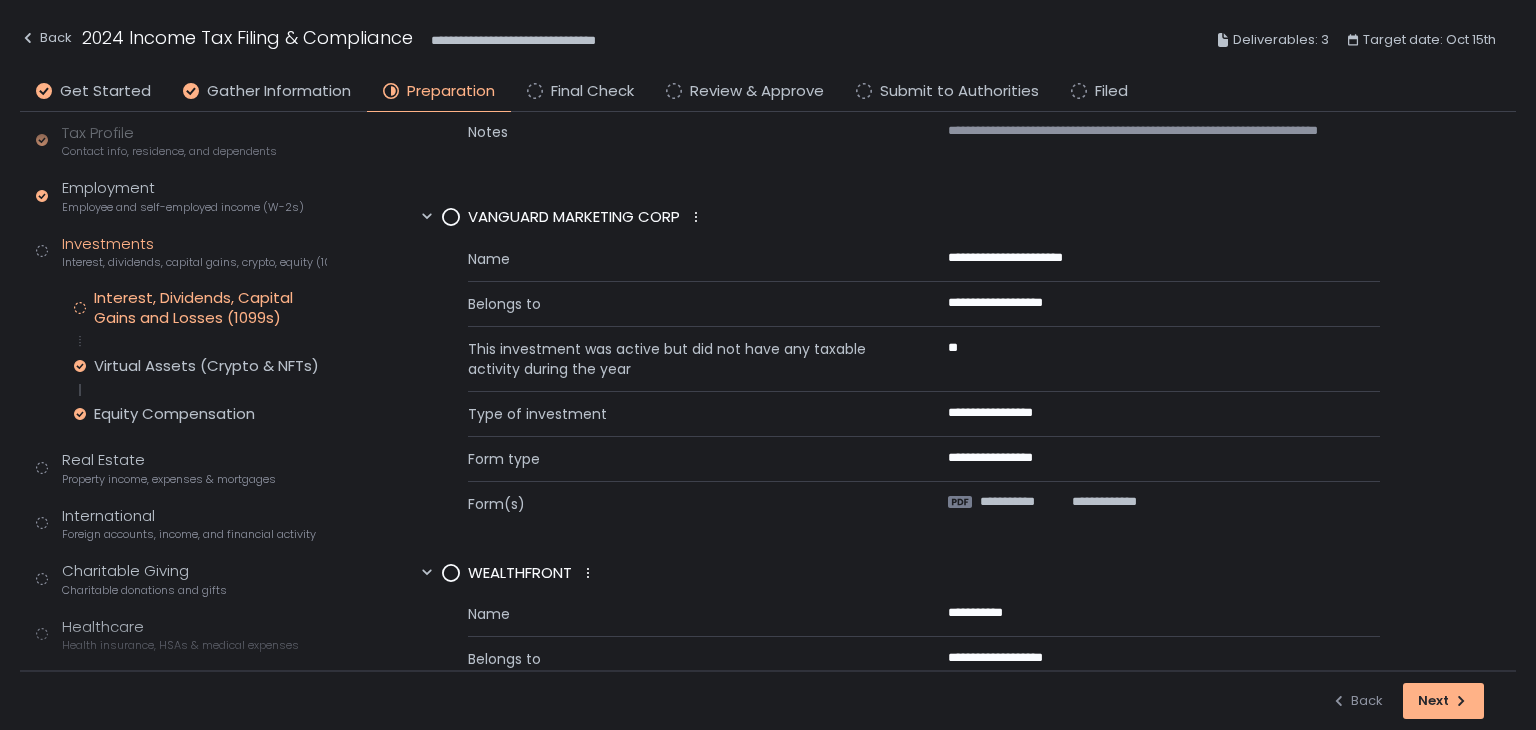 scroll, scrollTop: 1100, scrollLeft: 0, axis: vertical 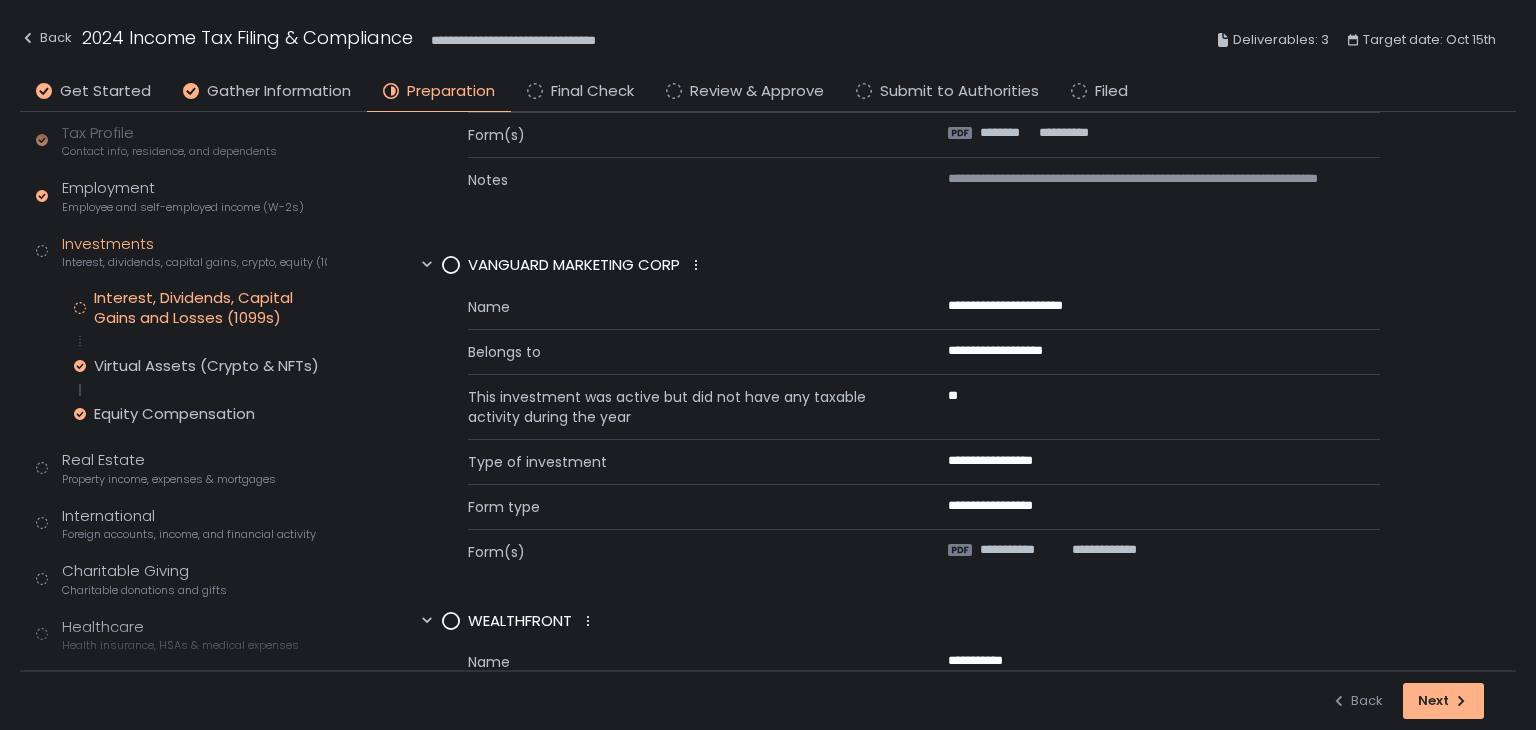 click 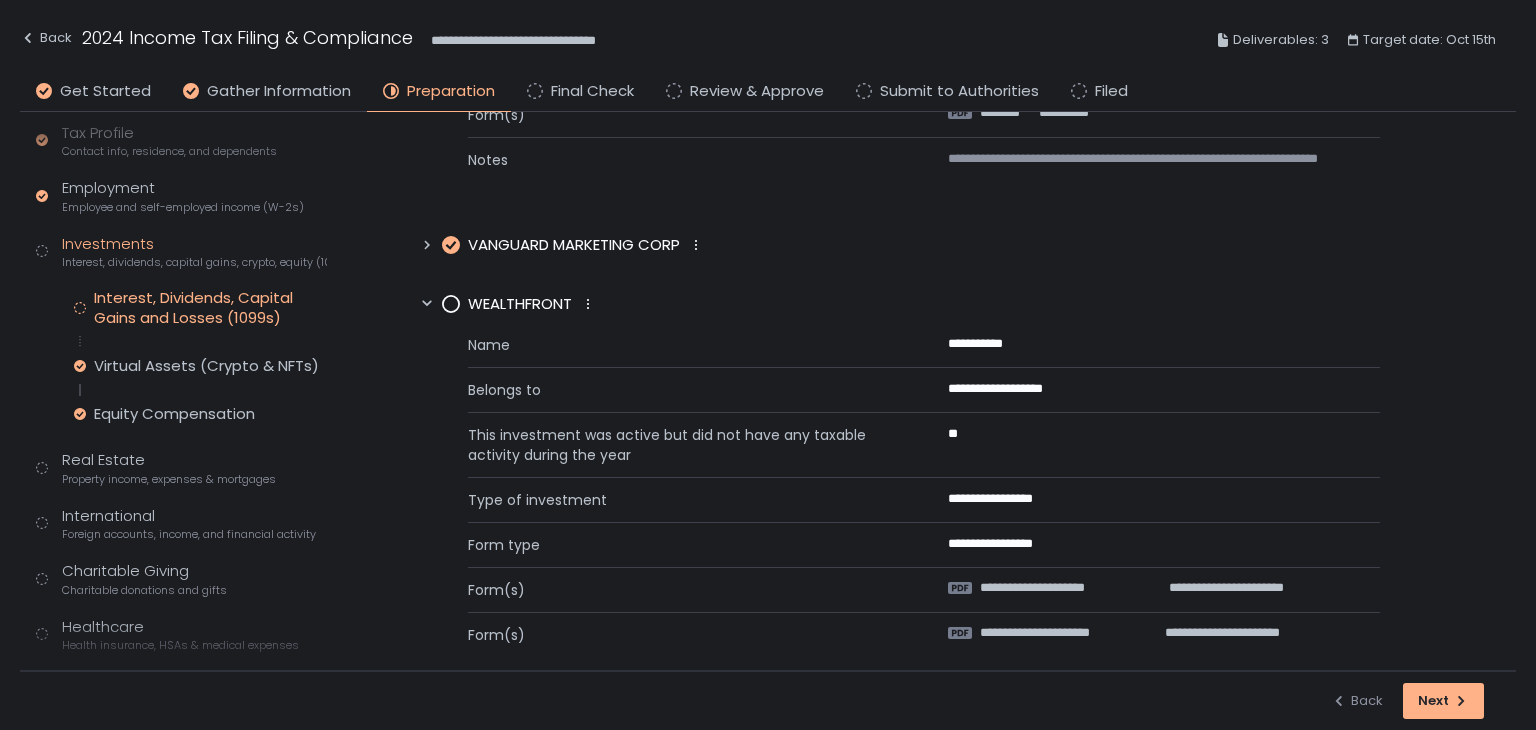 scroll, scrollTop: 1139, scrollLeft: 0, axis: vertical 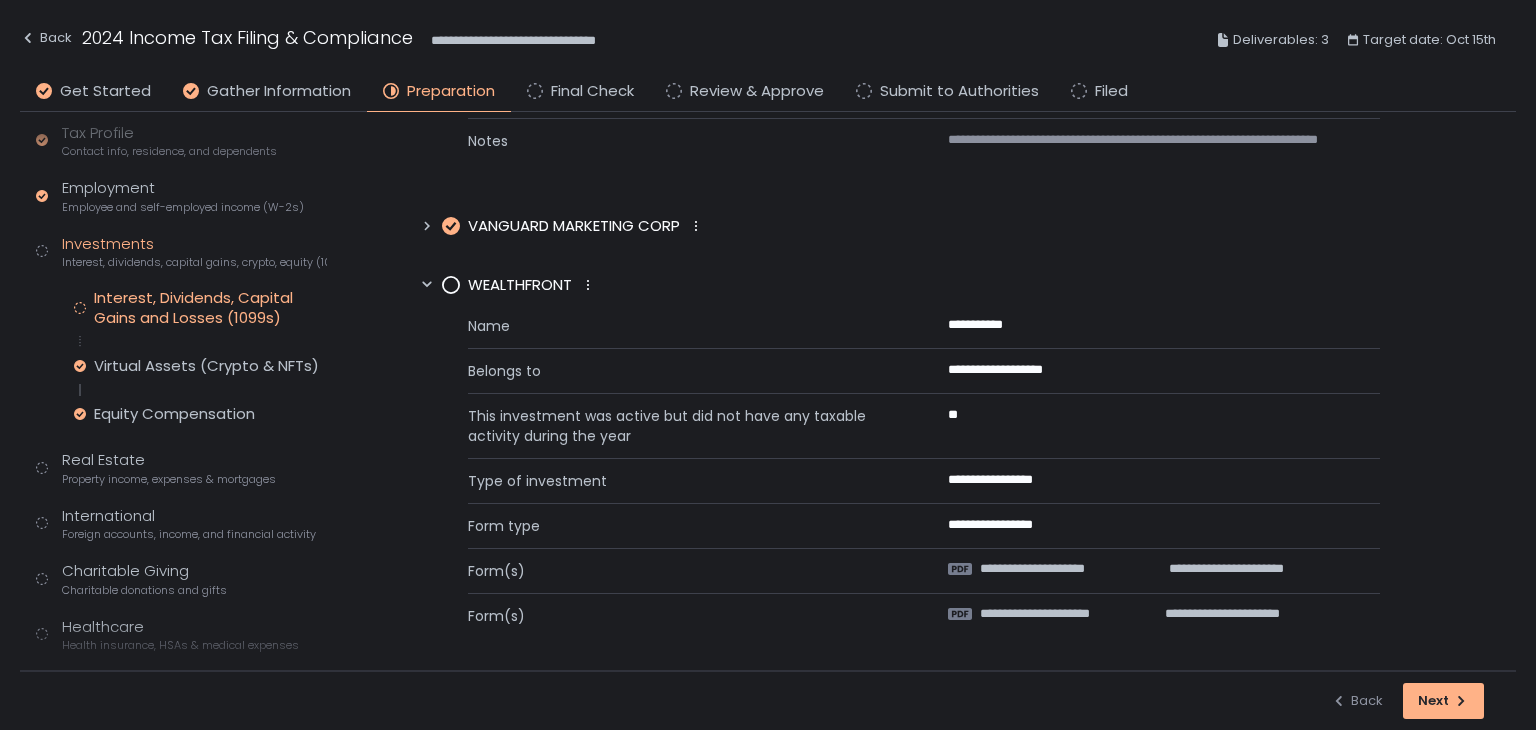 drag, startPoint x: 615, startPoint y: 412, endPoint x: 780, endPoint y: 410, distance: 165.01212 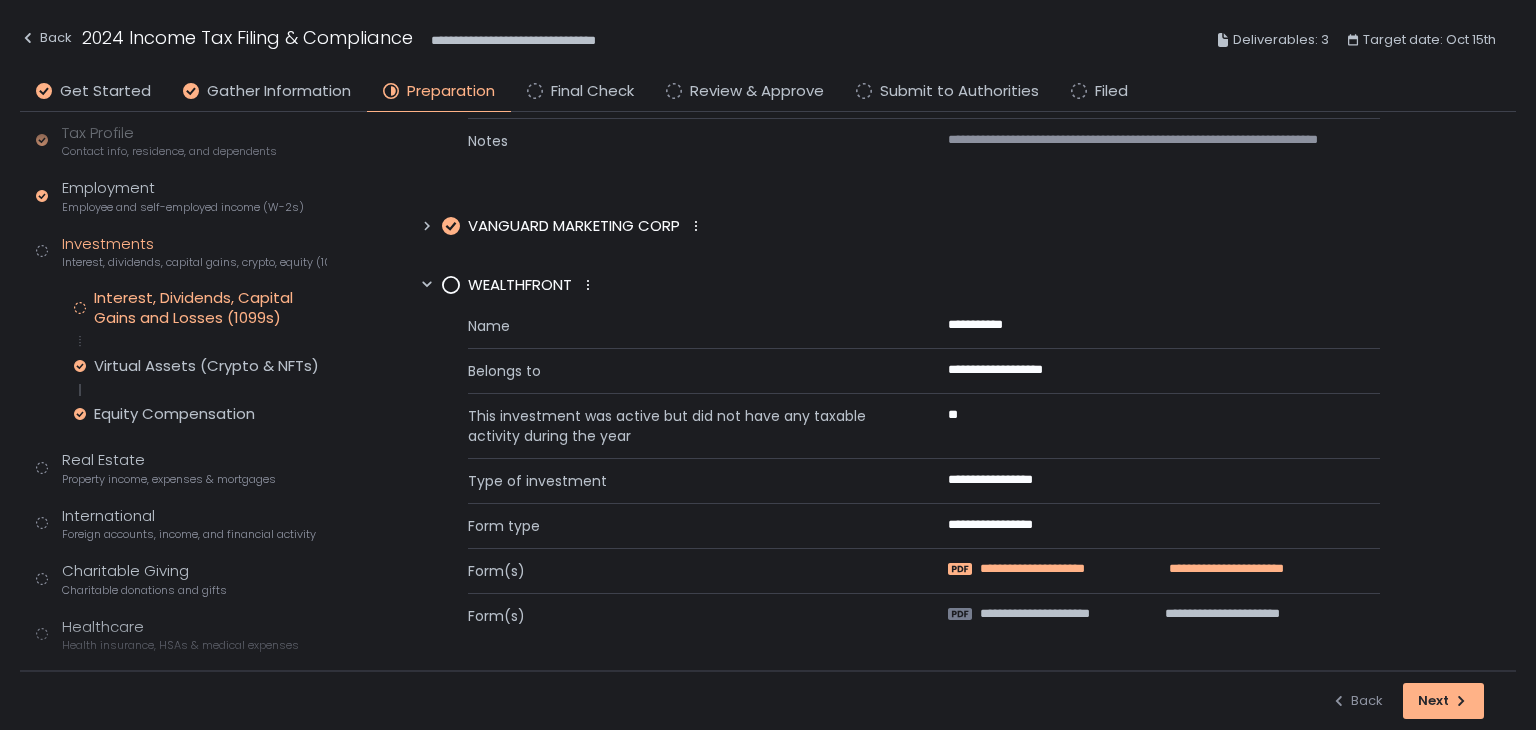 click on "**********" at bounding box center [1211, 569] 